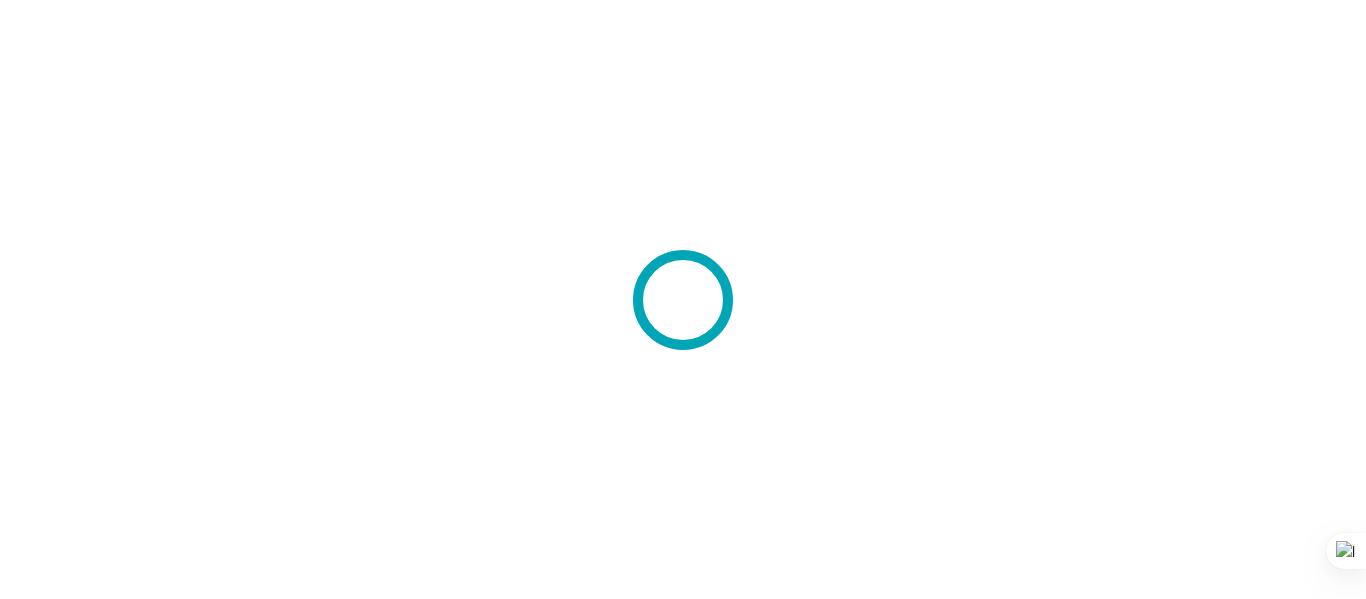 scroll, scrollTop: 0, scrollLeft: 0, axis: both 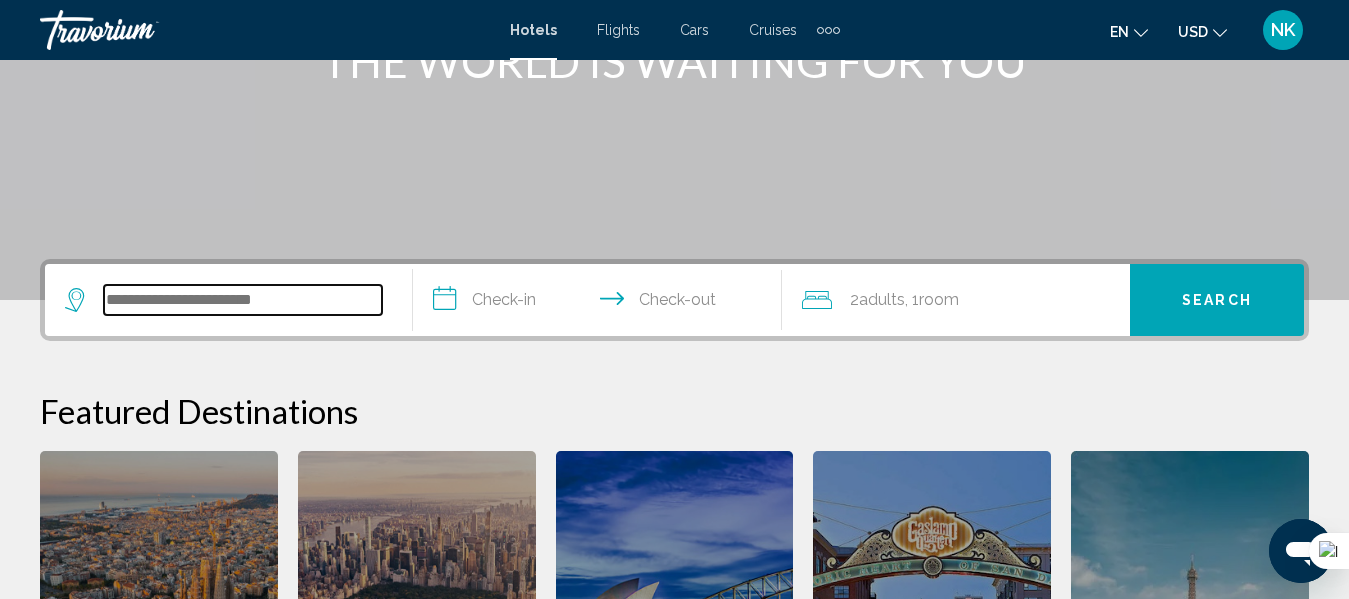 click at bounding box center [243, 300] 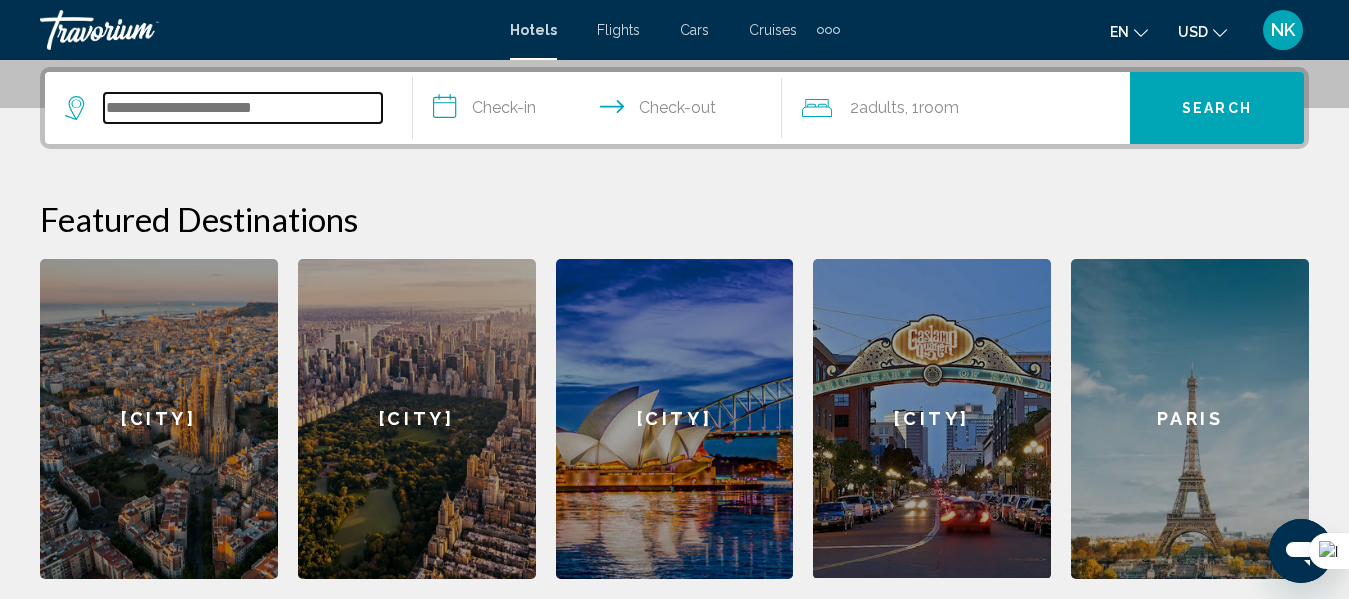 scroll, scrollTop: 494, scrollLeft: 0, axis: vertical 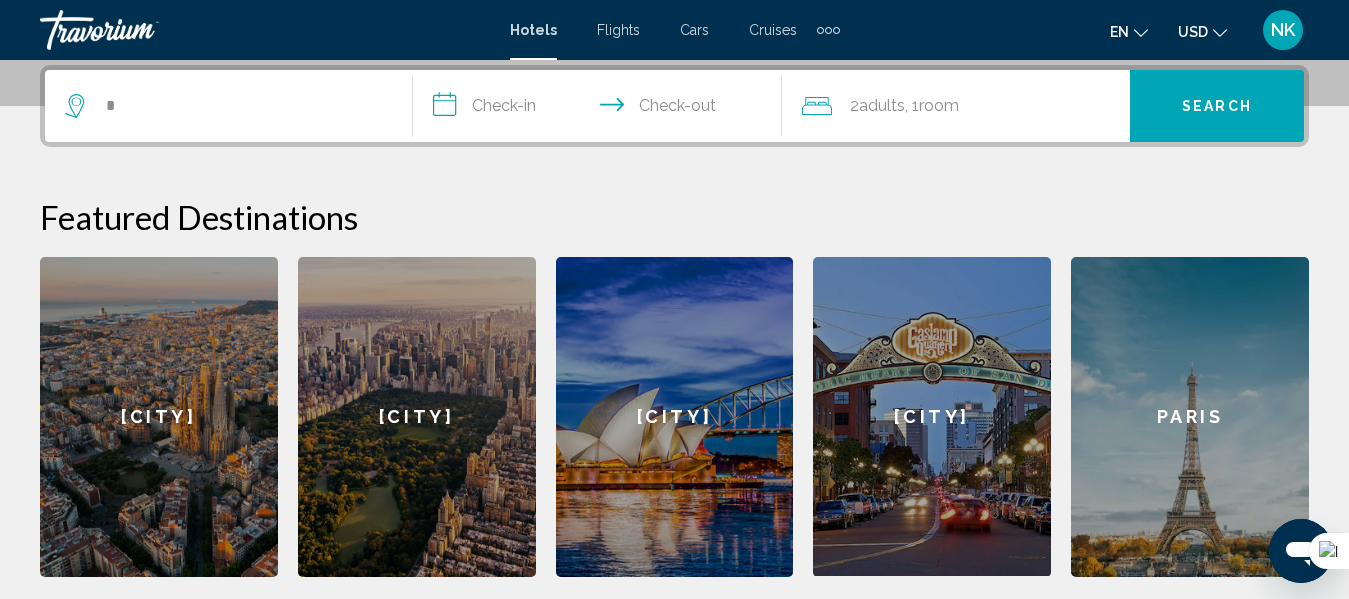 click at bounding box center (77, 106) 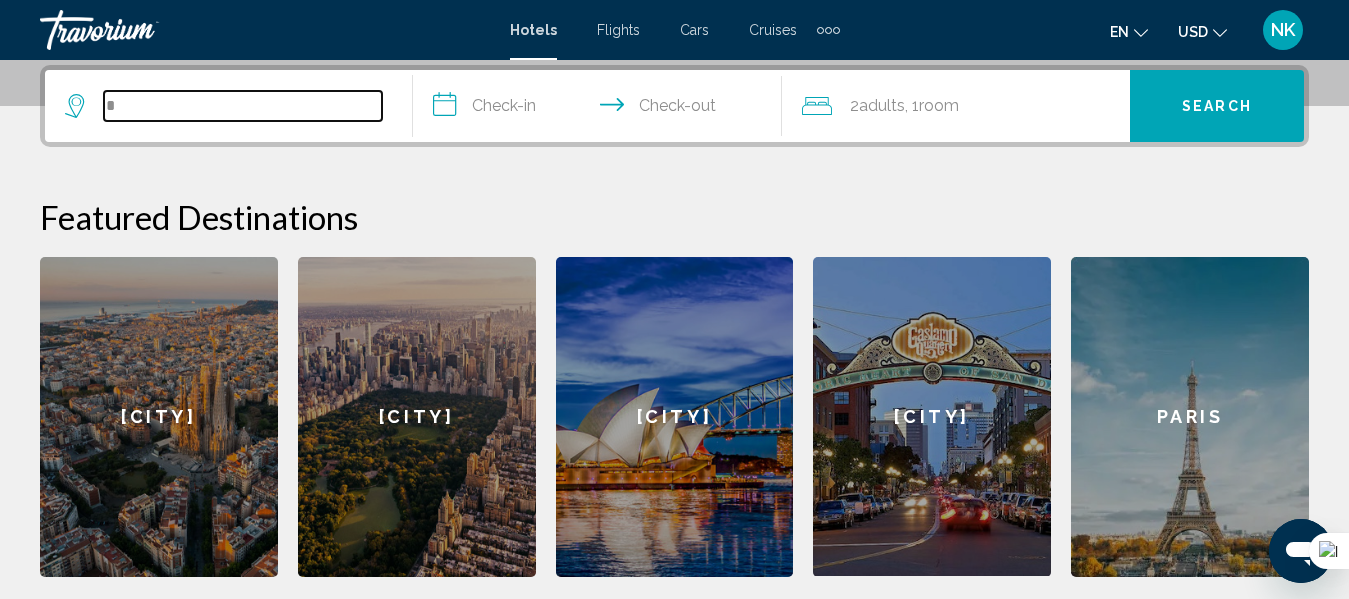 click on "*" at bounding box center (243, 106) 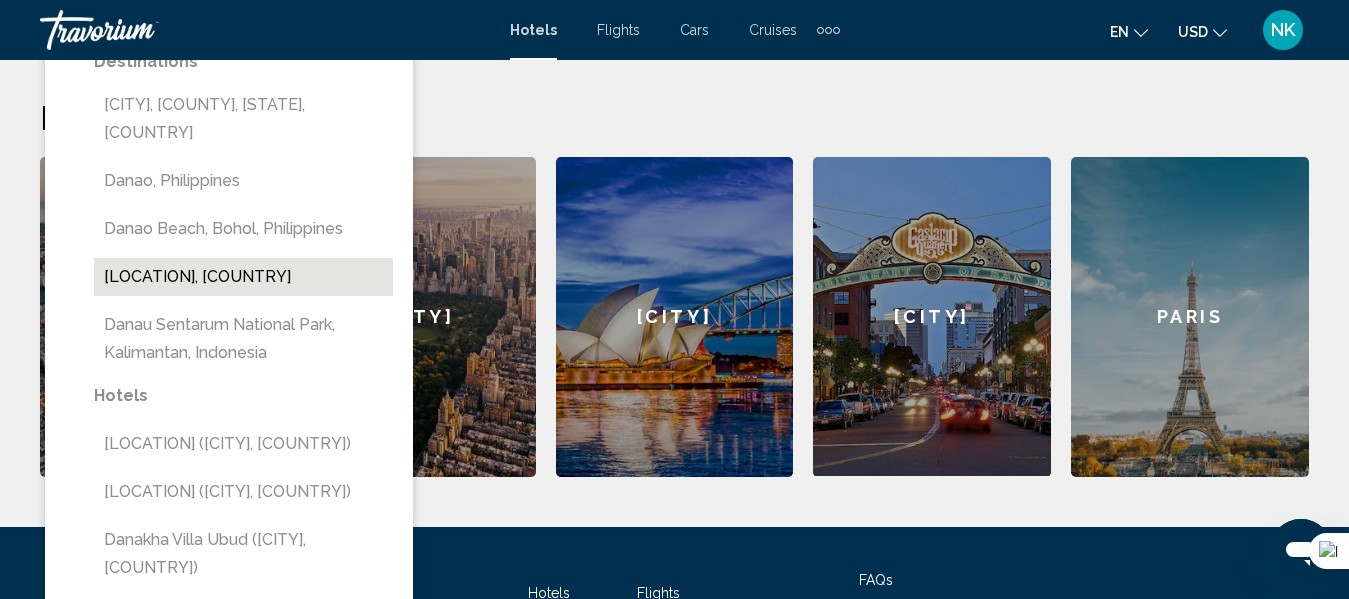 scroll, scrollTop: 494, scrollLeft: 0, axis: vertical 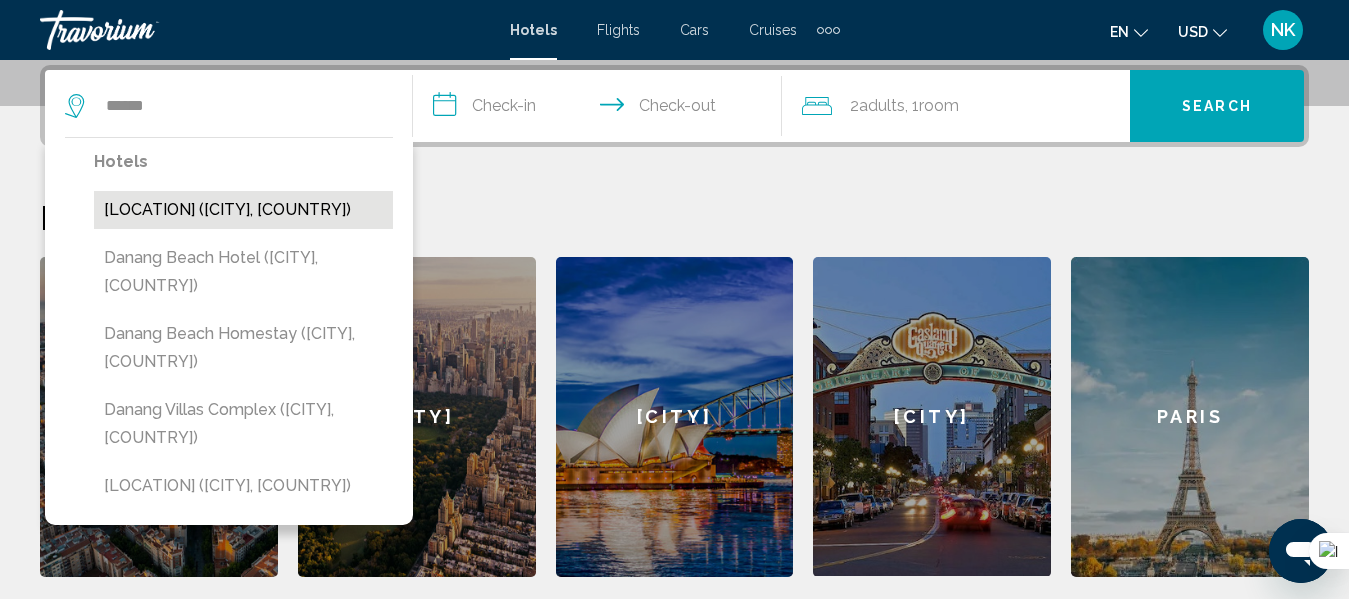 click on "[LOCATION] ([CITY], [COUNTRY])" at bounding box center [243, 210] 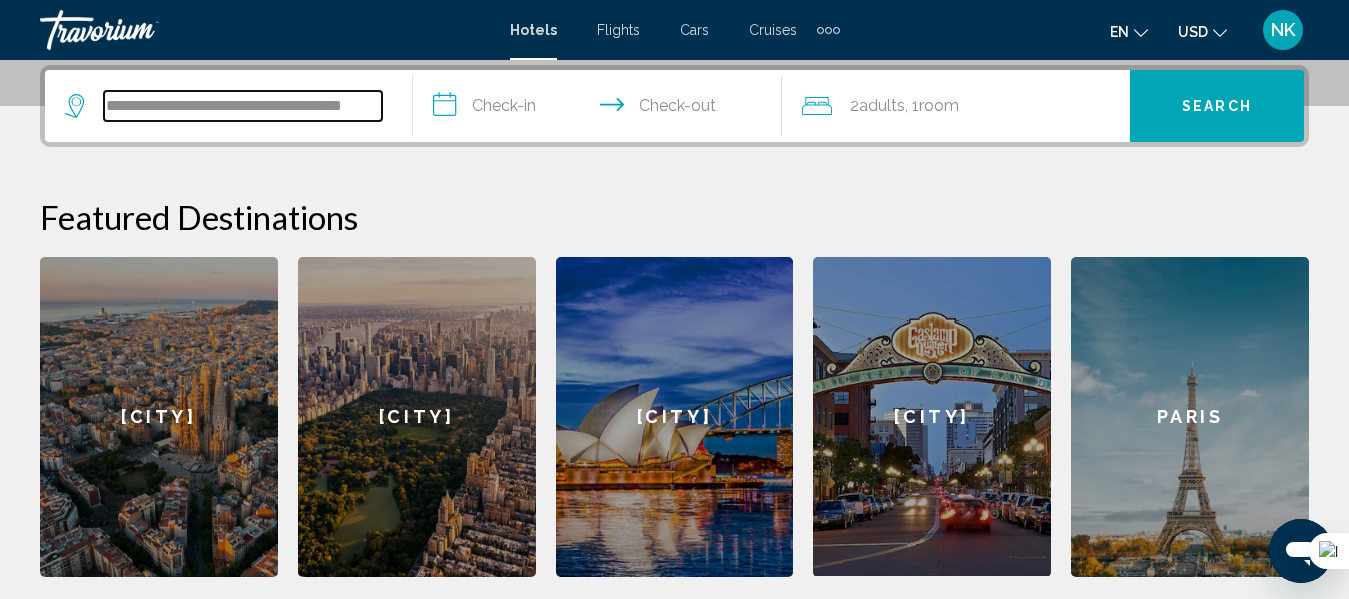 click on "**********" at bounding box center (243, 106) 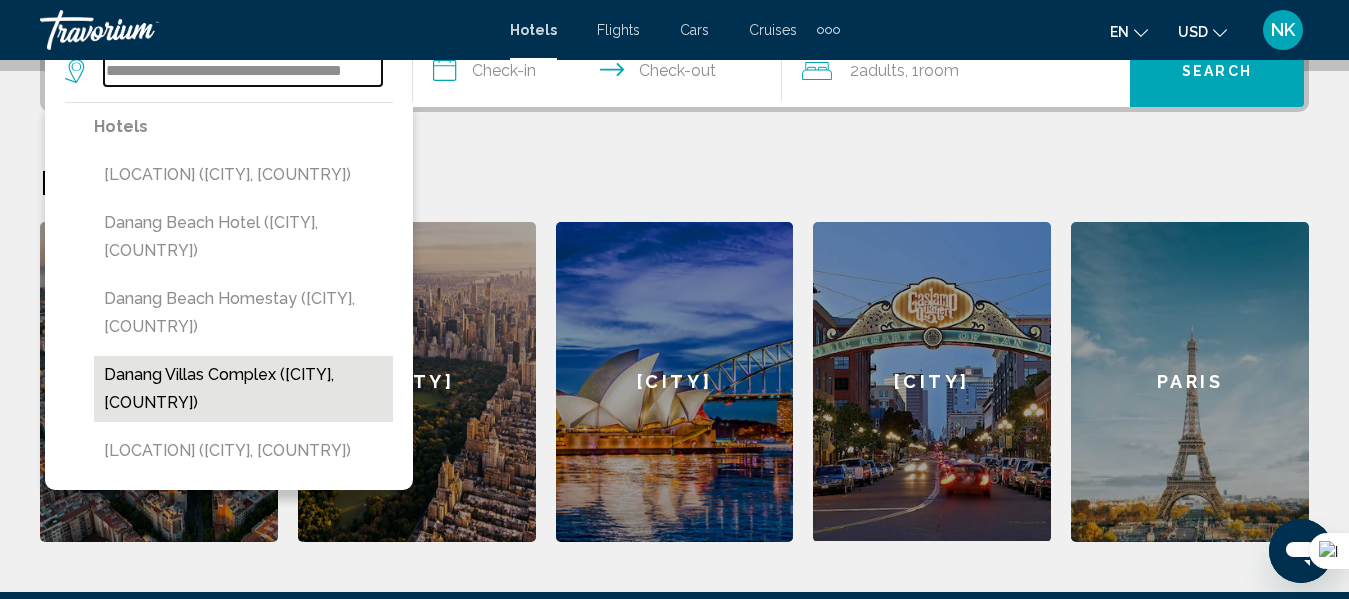 scroll, scrollTop: 494, scrollLeft: 0, axis: vertical 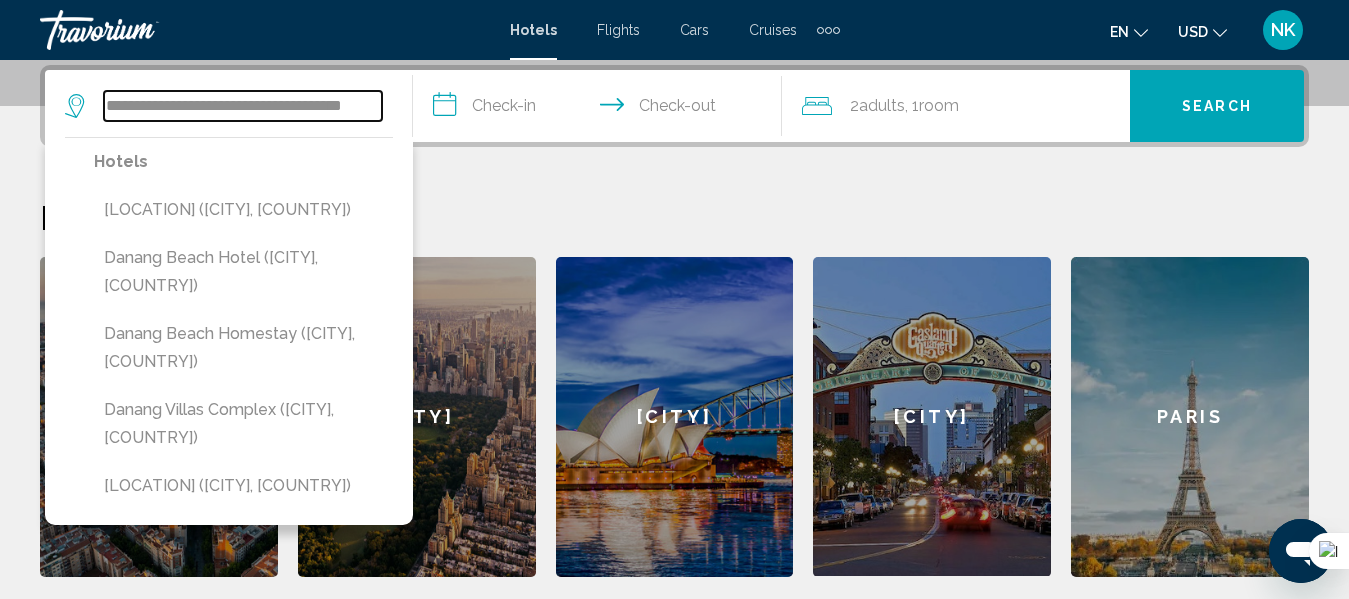drag, startPoint x: 315, startPoint y: 100, endPoint x: 50, endPoint y: 86, distance: 265.36957 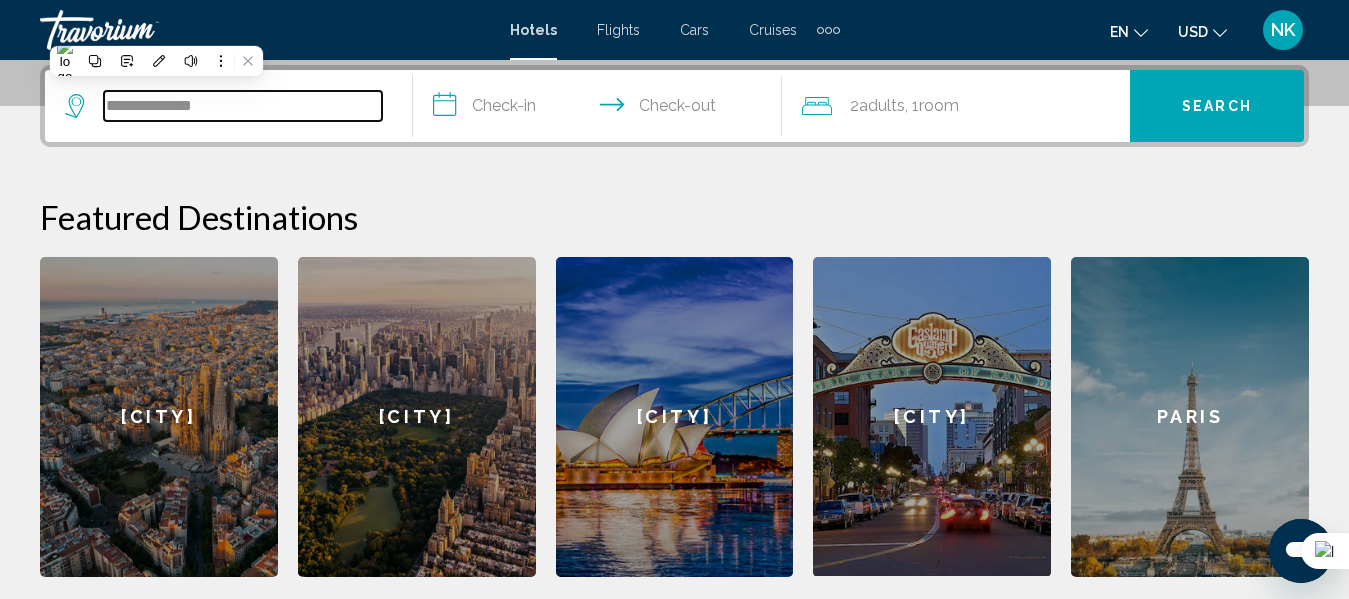 click on "**********" at bounding box center [243, 106] 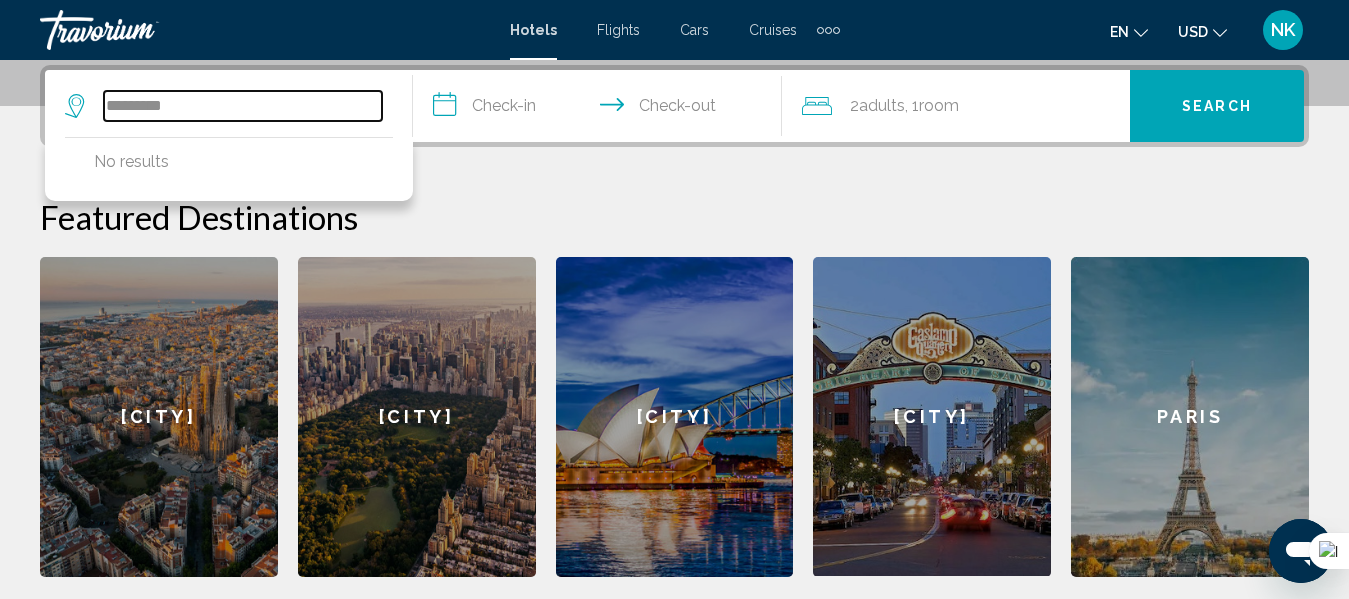 click on "********" at bounding box center [243, 106] 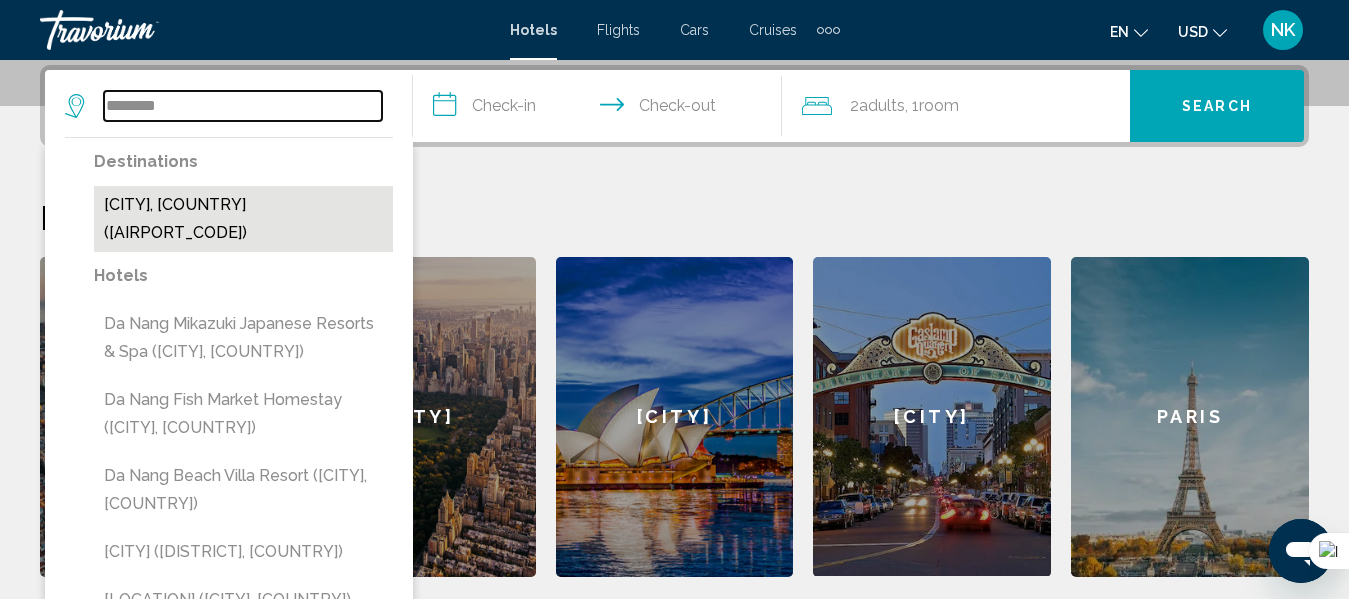 type on "*******" 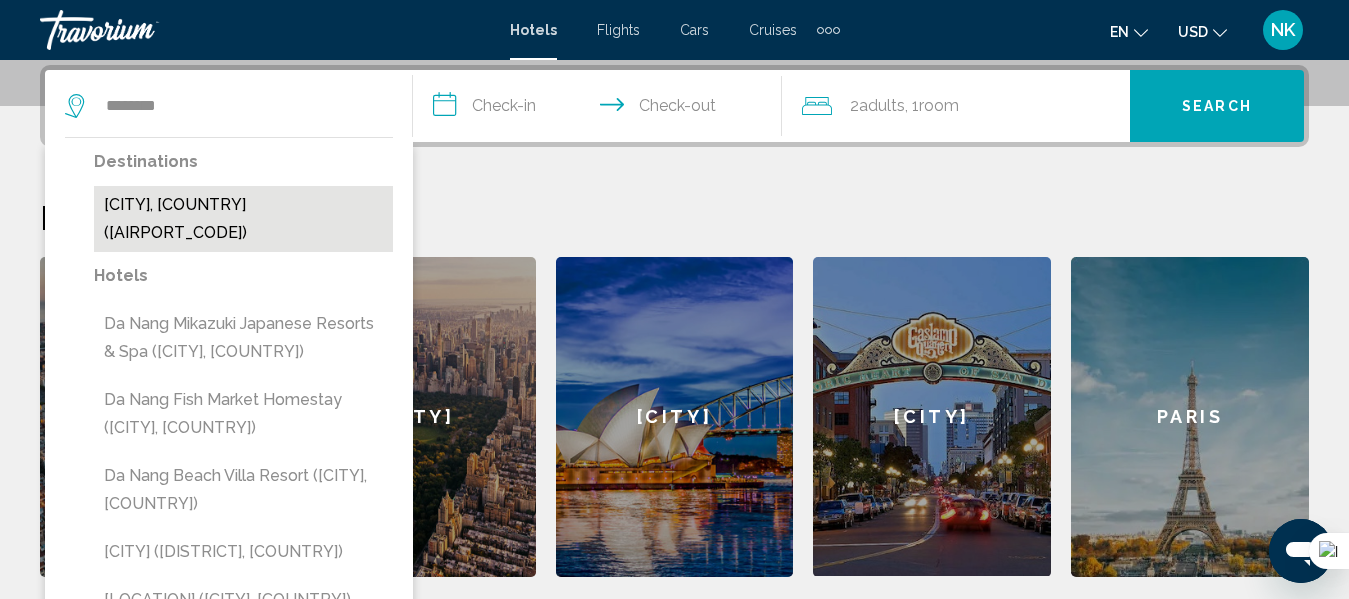 click on "[CITY], [COUNTRY] ([AIRPORT_CODE])" at bounding box center (243, 219) 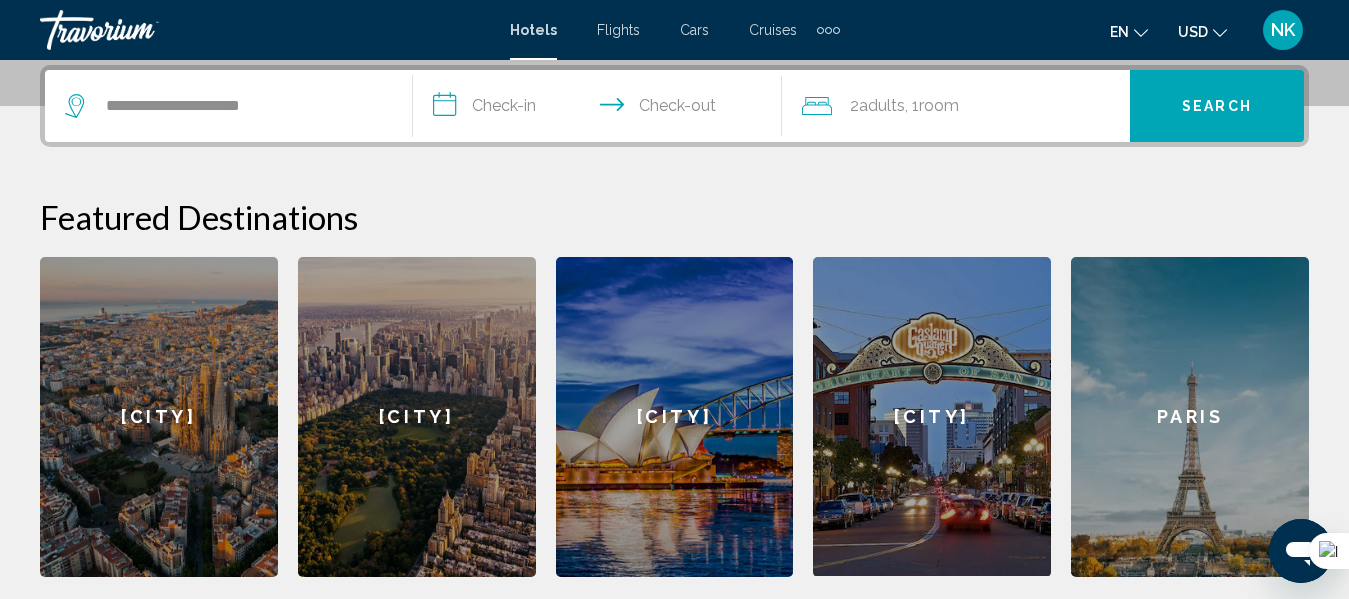 click on "**********" at bounding box center (601, 109) 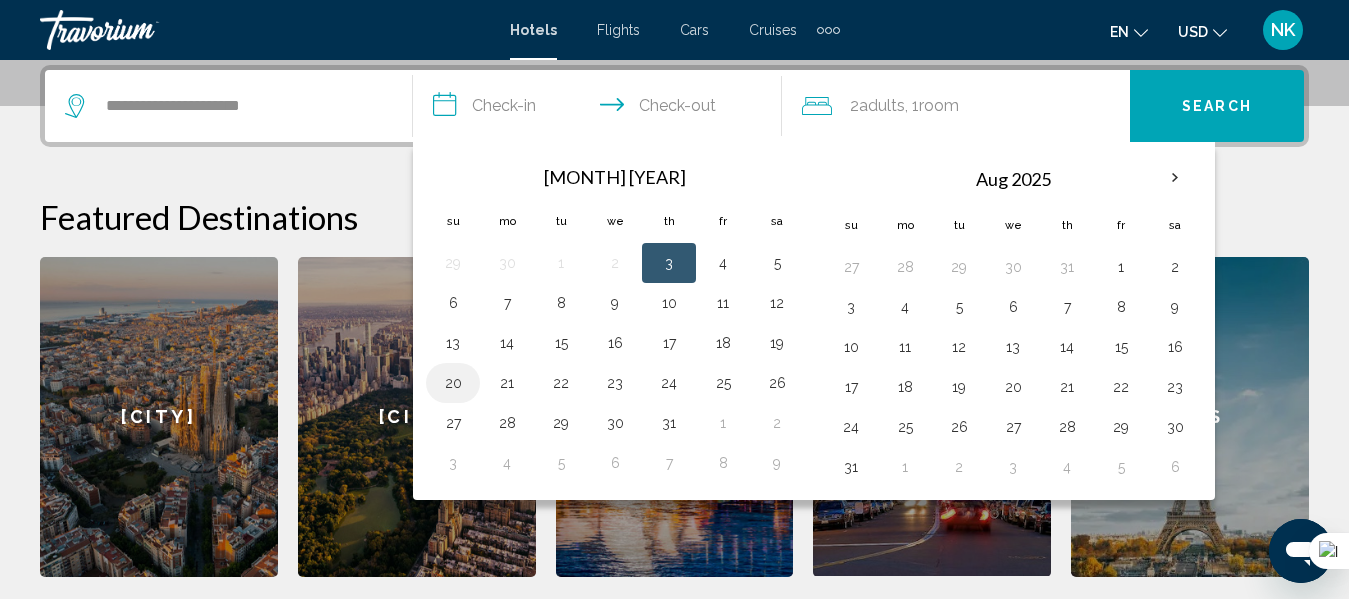 click on "20" at bounding box center (453, 383) 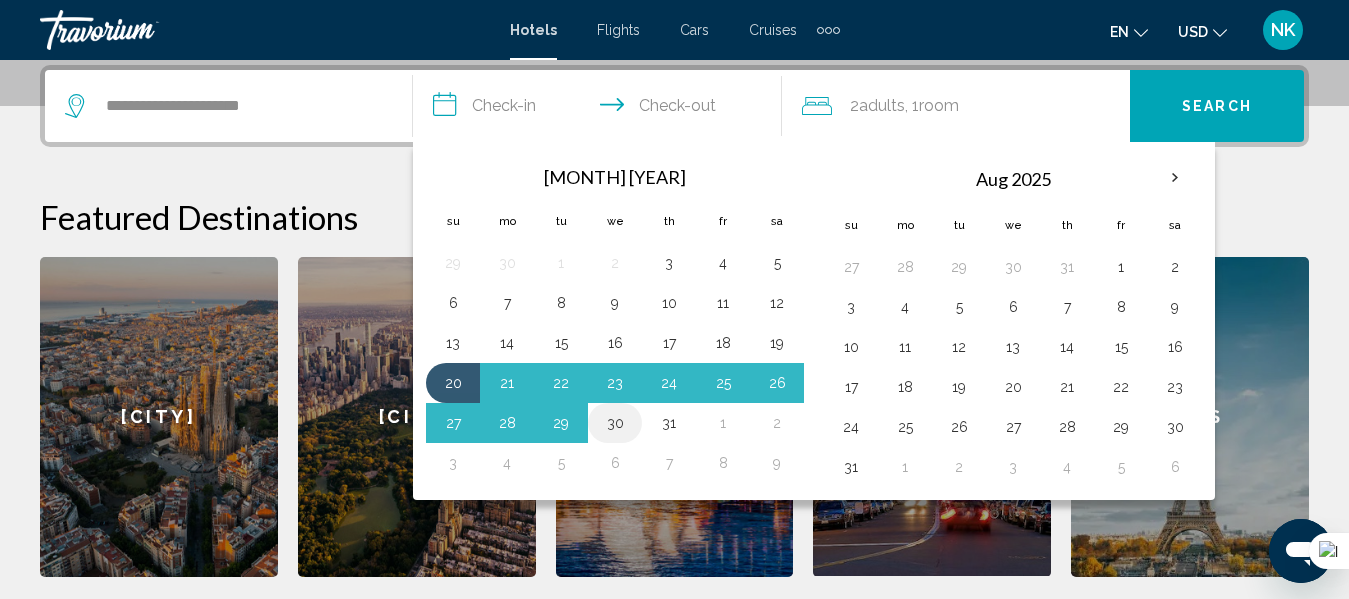 click on "30" at bounding box center (615, 303) 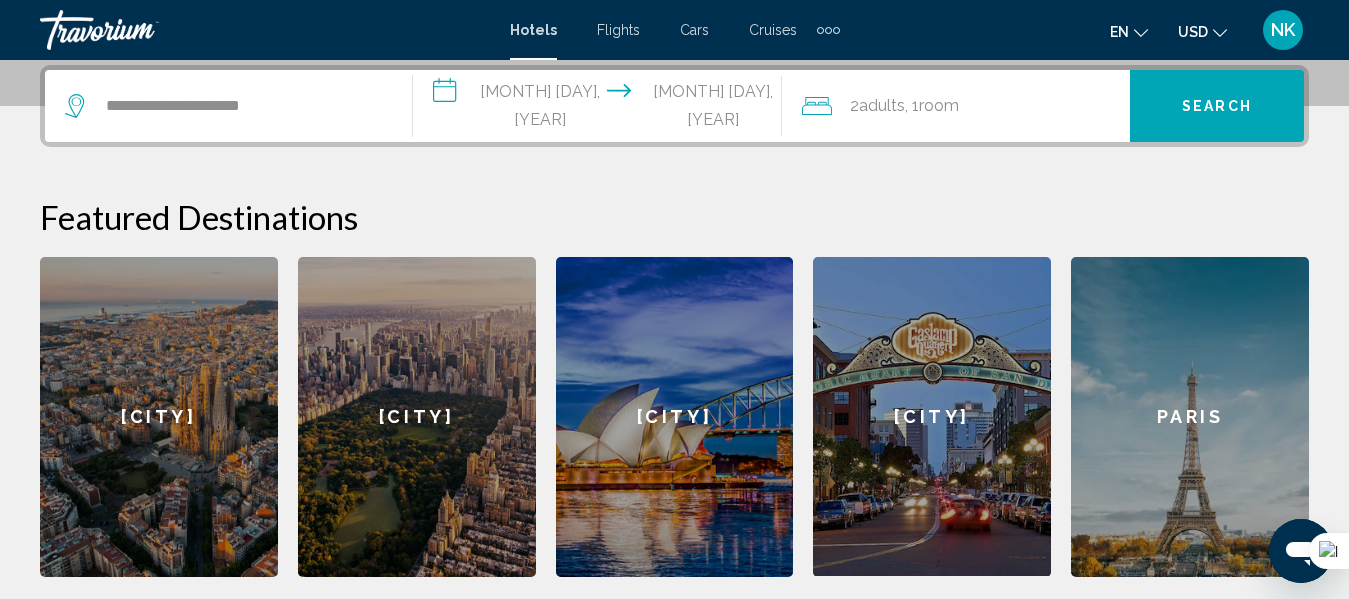 click on "Room" at bounding box center [939, 105] 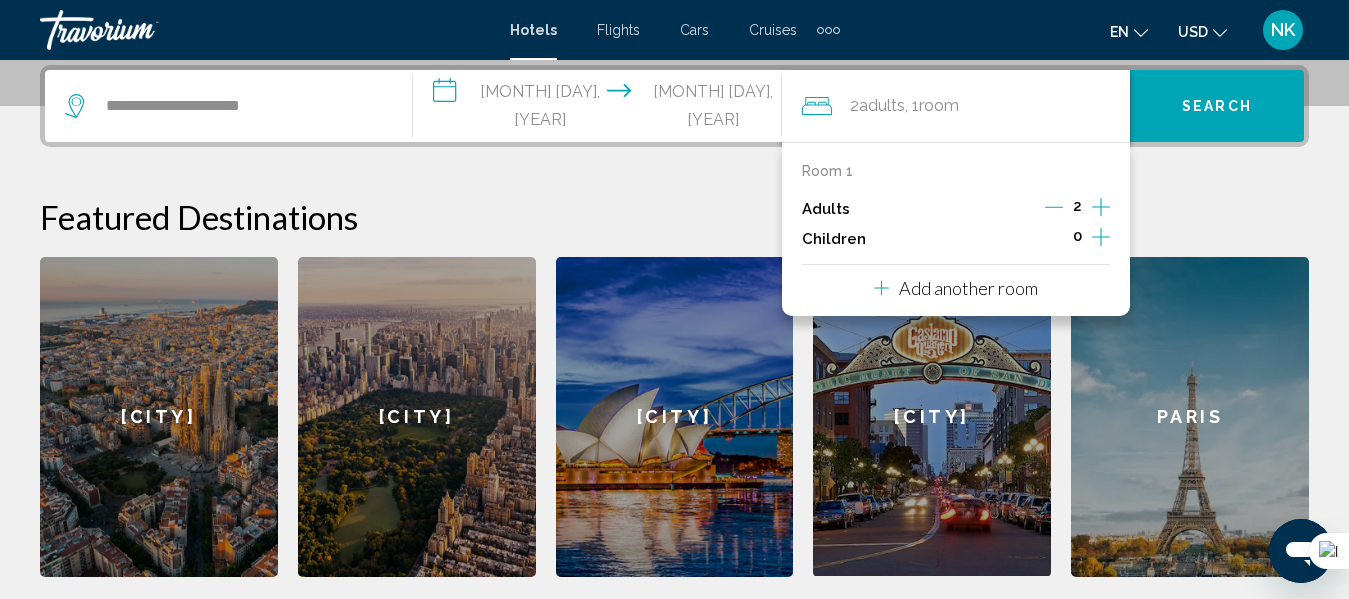 click at bounding box center (1101, 237) 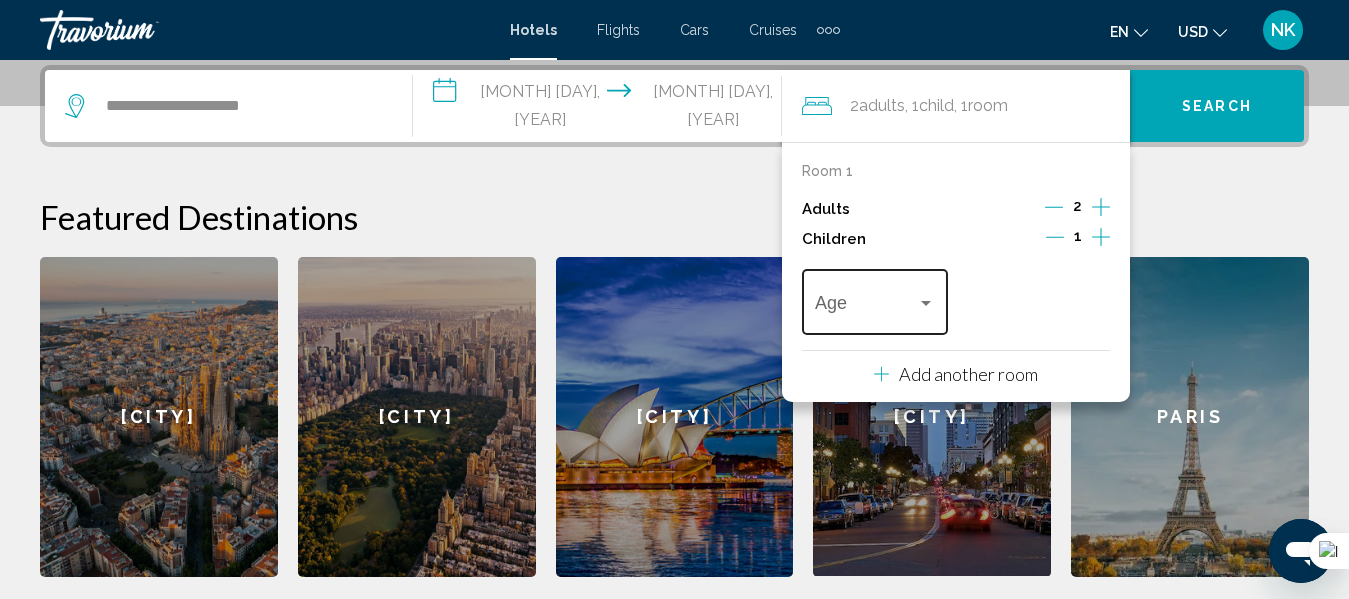 click on "Age" at bounding box center [875, 299] 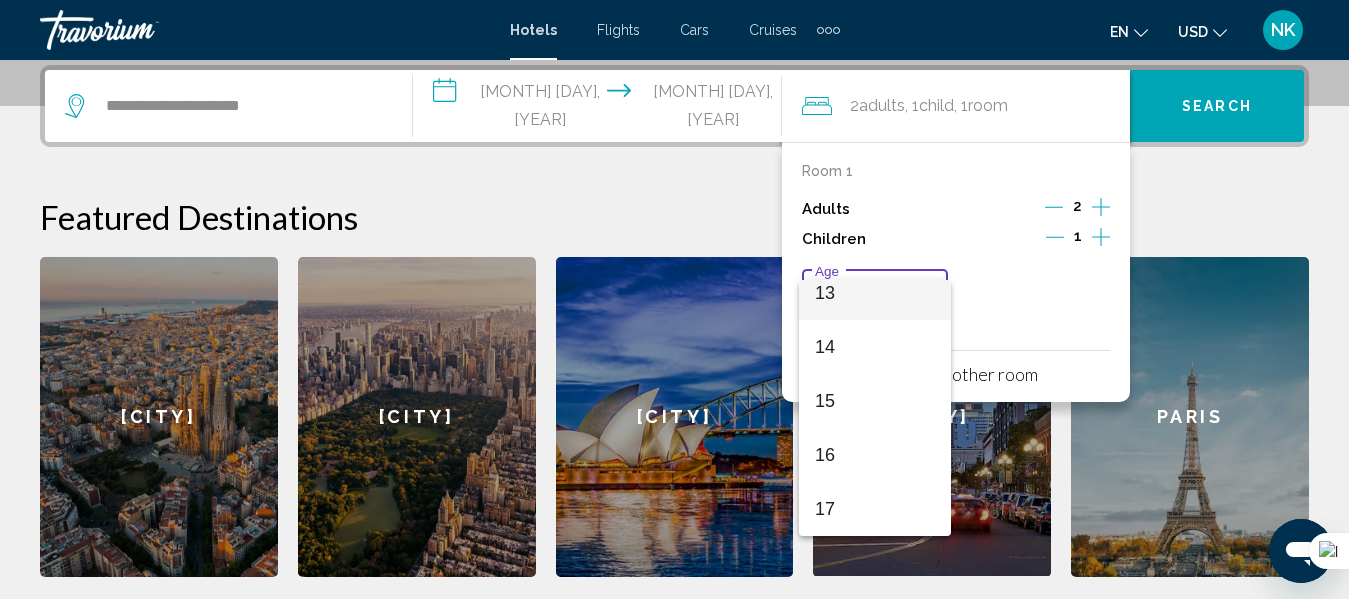 scroll, scrollTop: 516, scrollLeft: 0, axis: vertical 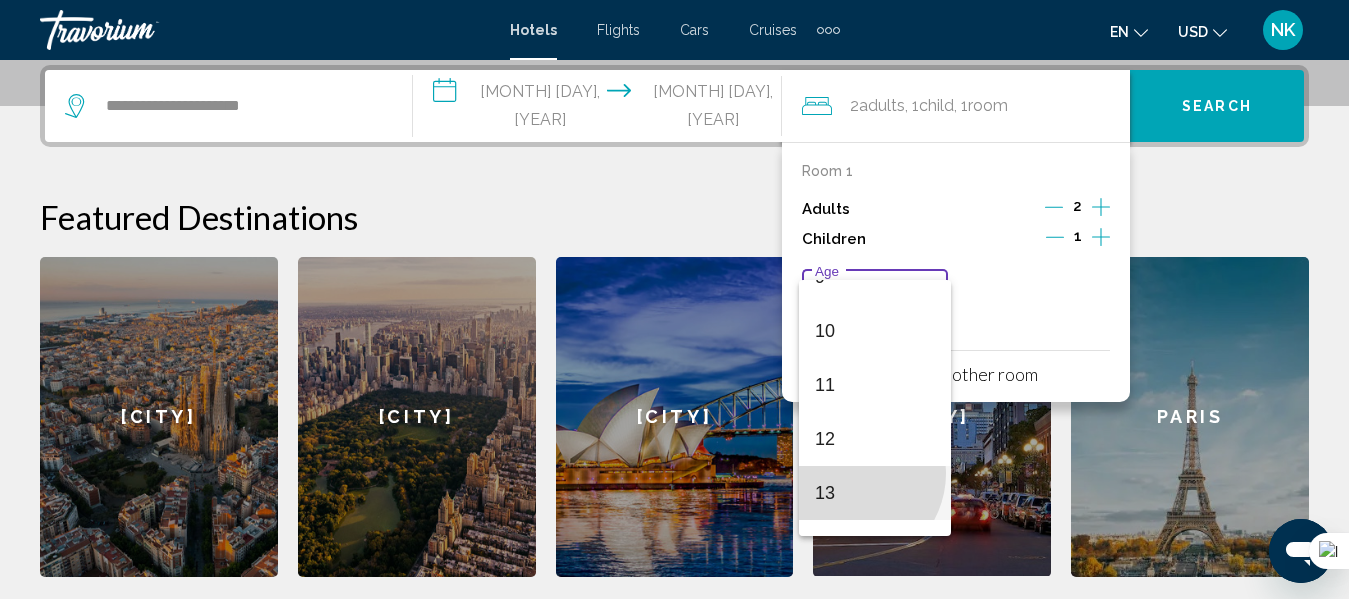 click on "13" at bounding box center [875, 493] 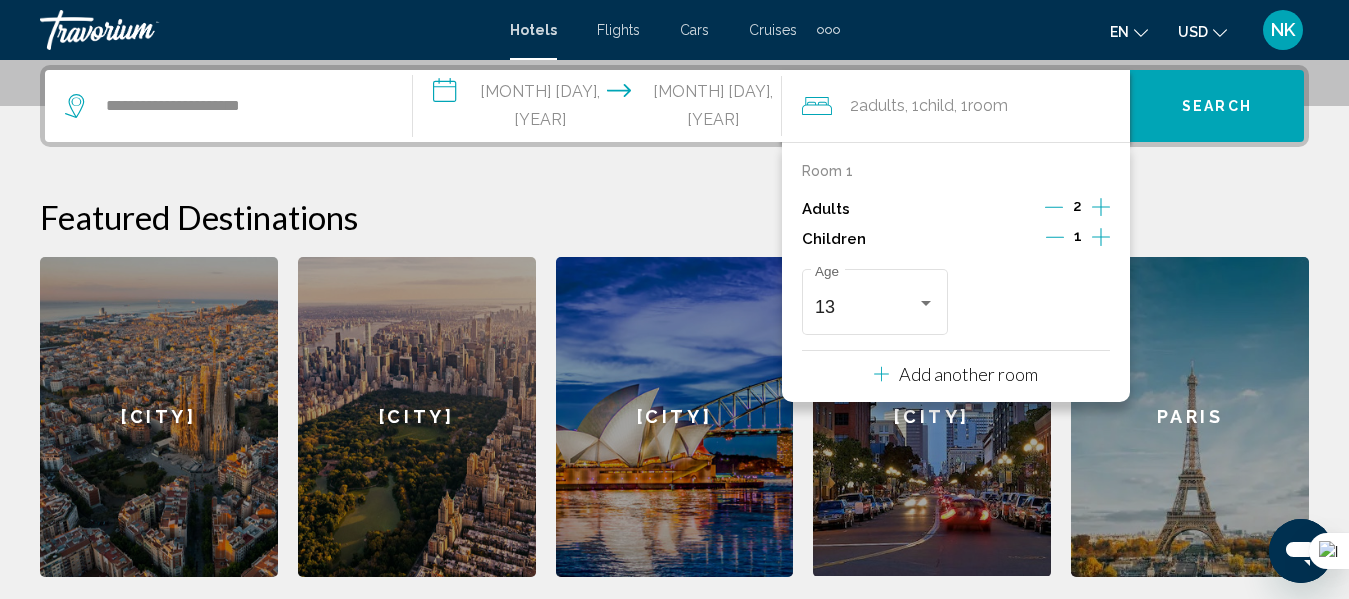 click on "Search" at bounding box center (1217, 106) 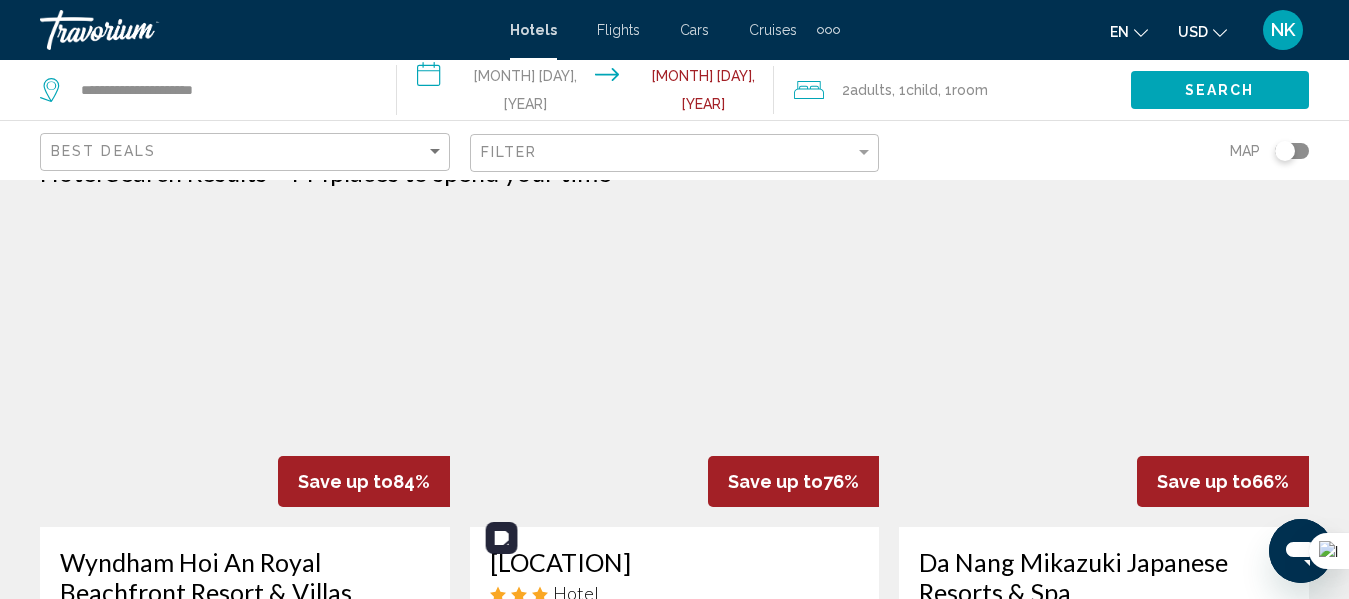 scroll, scrollTop: 0, scrollLeft: 0, axis: both 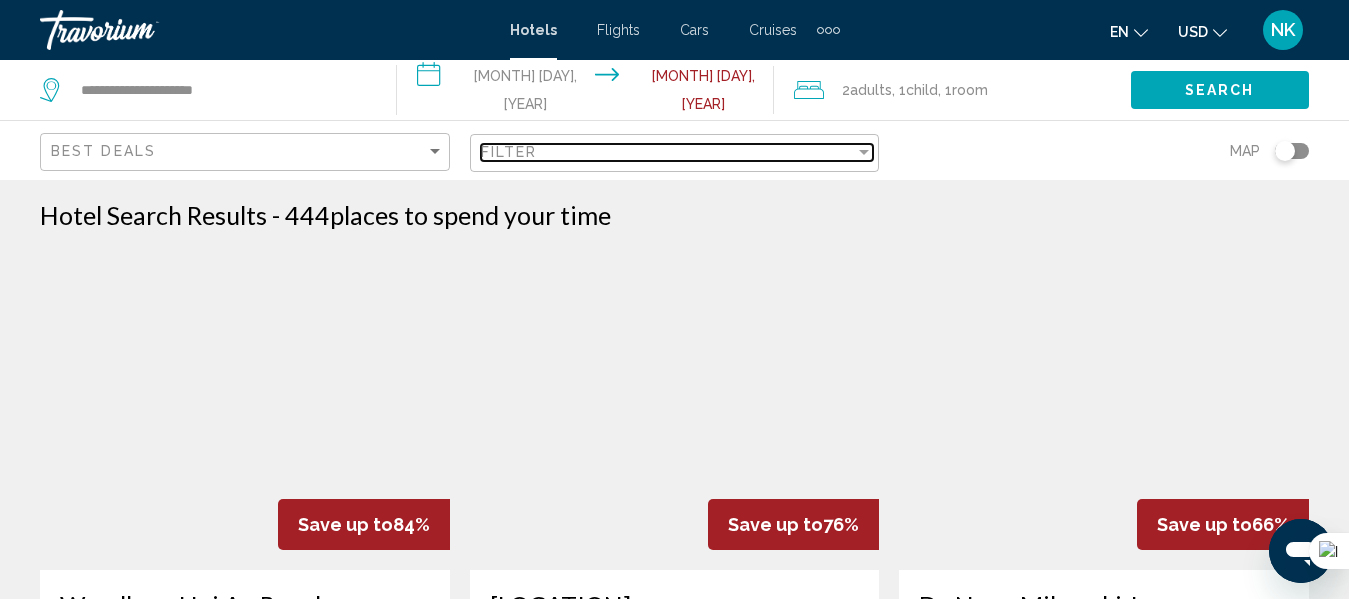 click on "Filter" at bounding box center [668, 152] 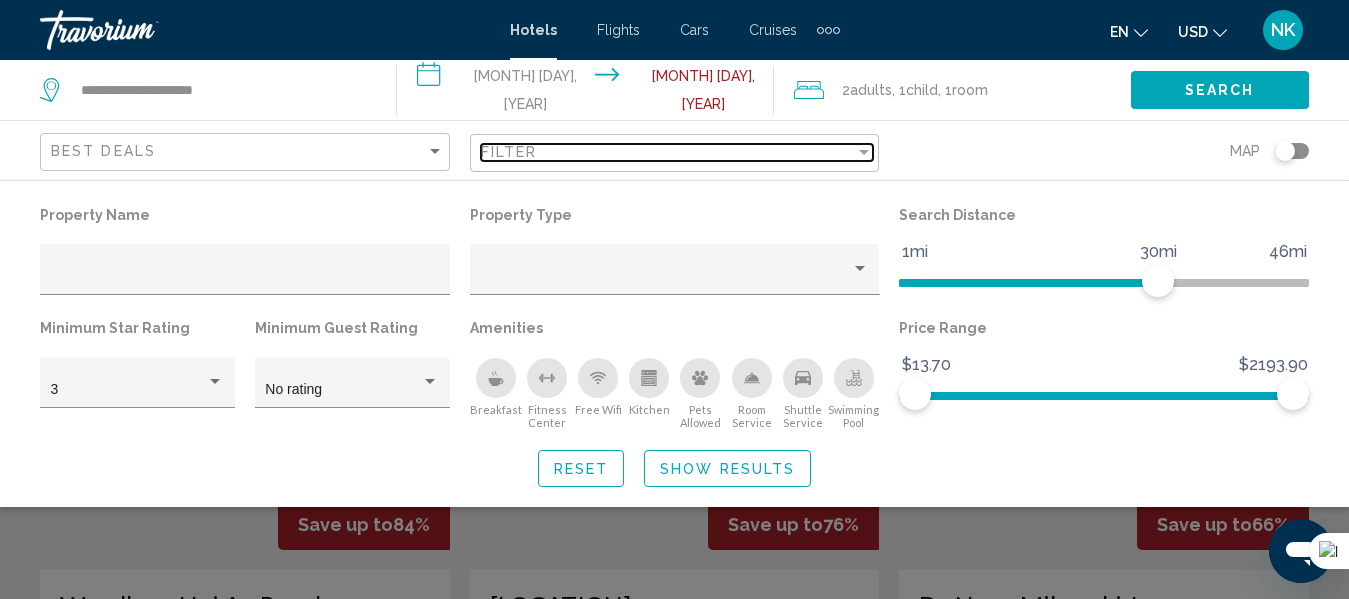 click on "Filter" at bounding box center (668, 152) 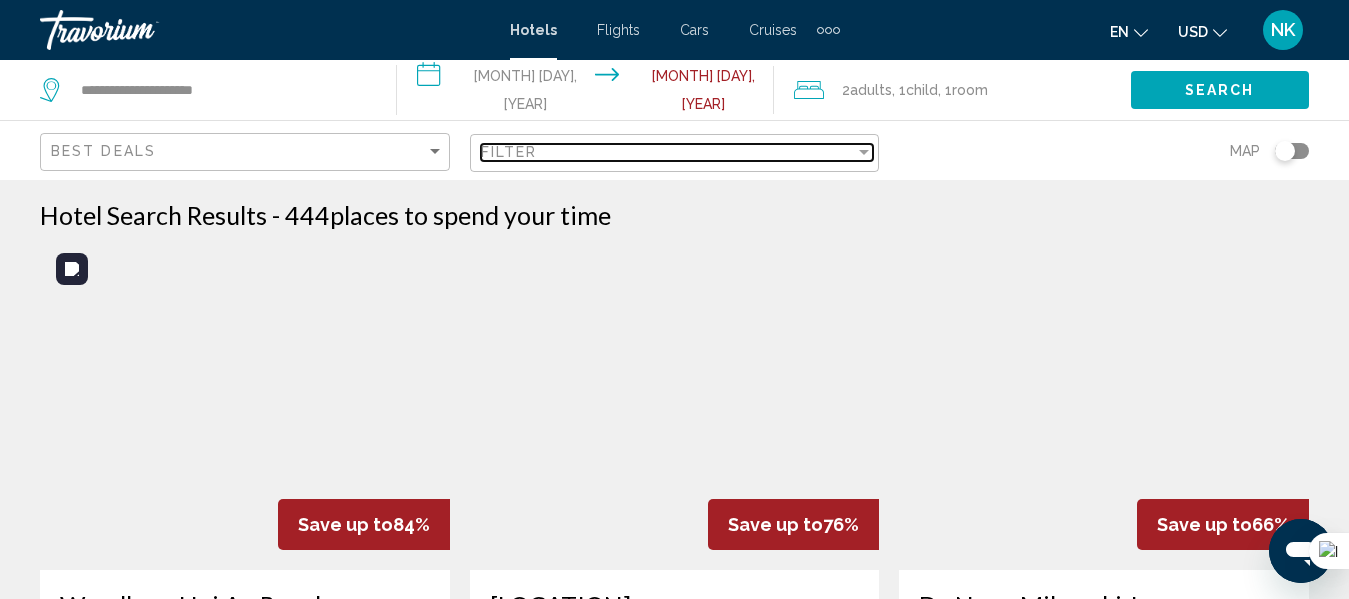 scroll, scrollTop: 100, scrollLeft: 0, axis: vertical 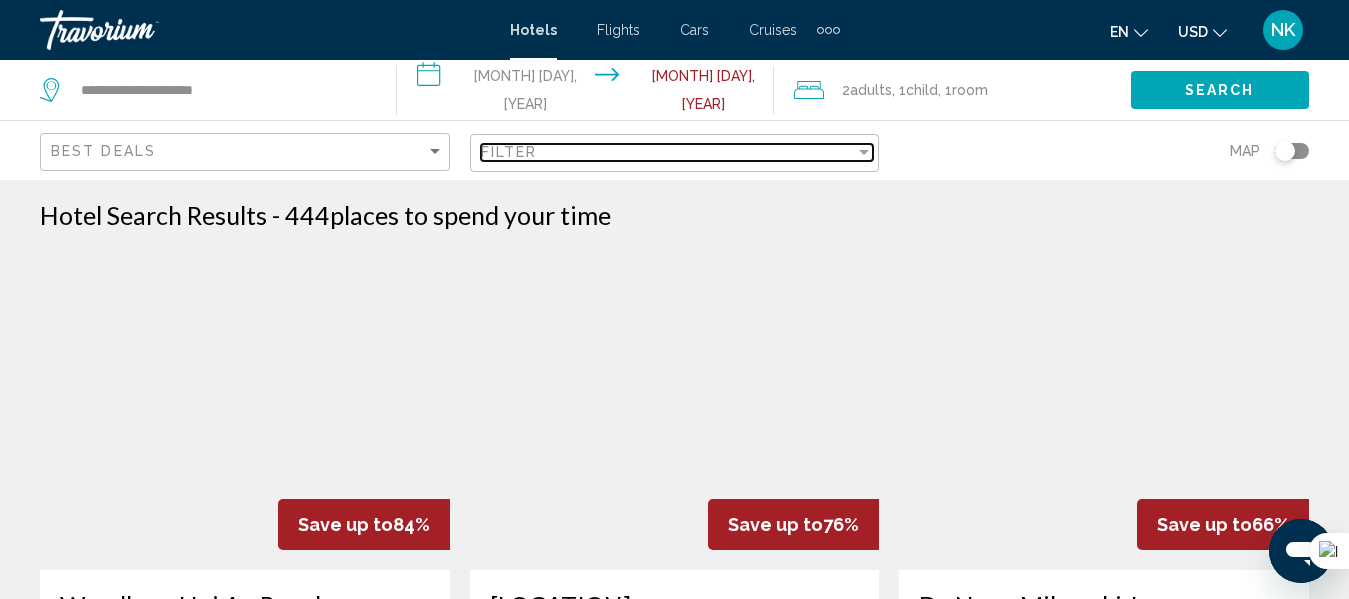 click on "Filter" at bounding box center [668, 152] 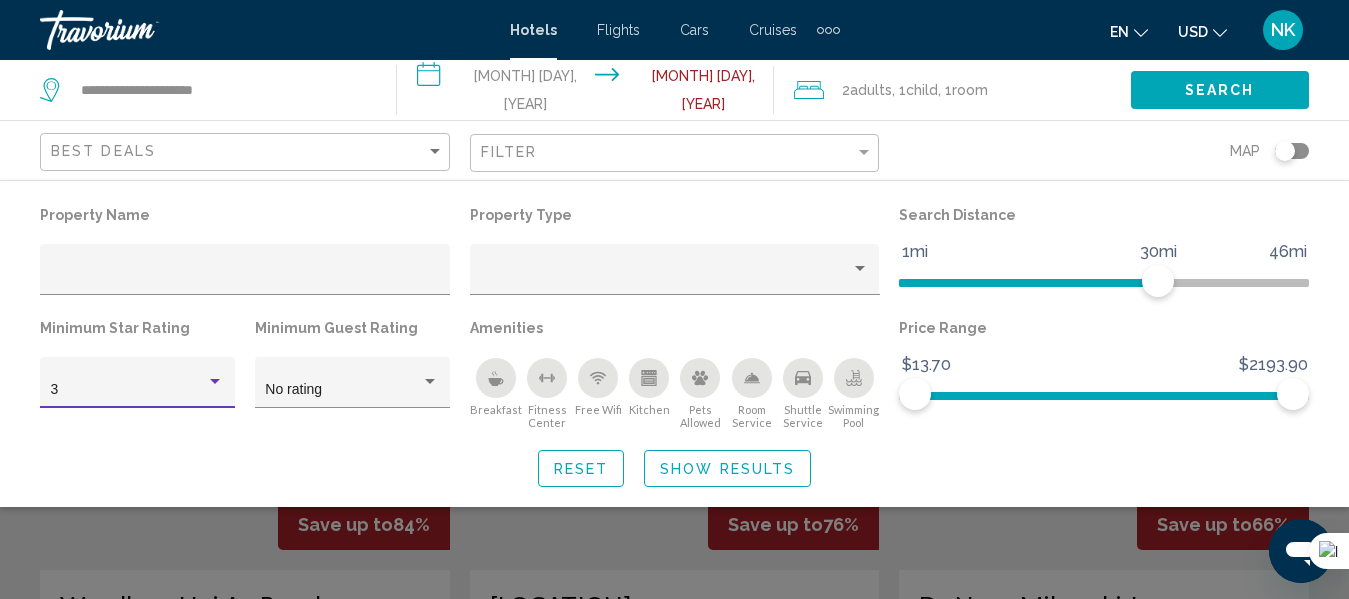 click on "3" at bounding box center [129, 390] 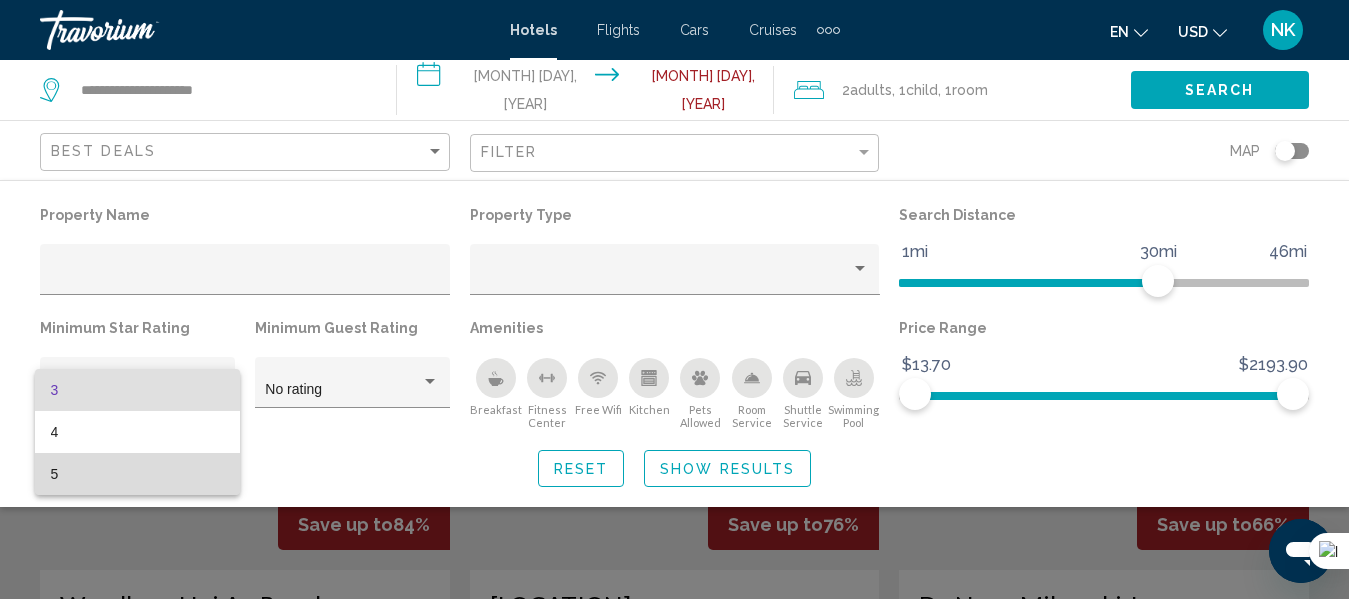 drag, startPoint x: 84, startPoint y: 477, endPoint x: 96, endPoint y: 474, distance: 12.369317 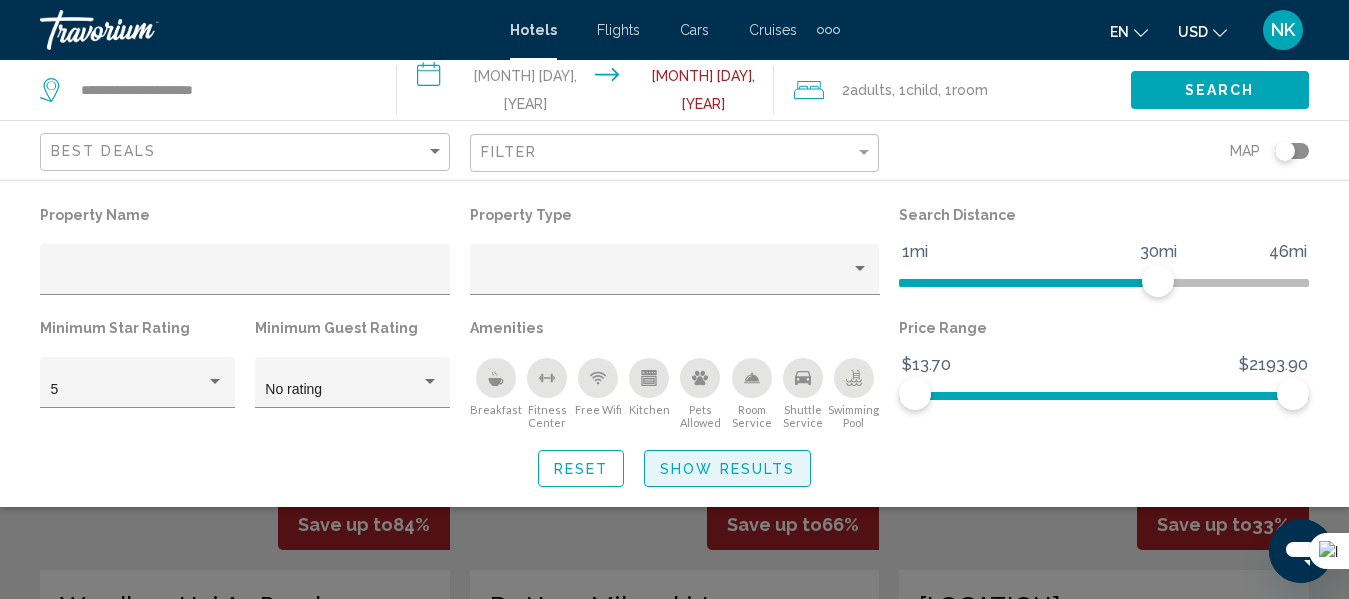 click on "Show Results" at bounding box center [727, 469] 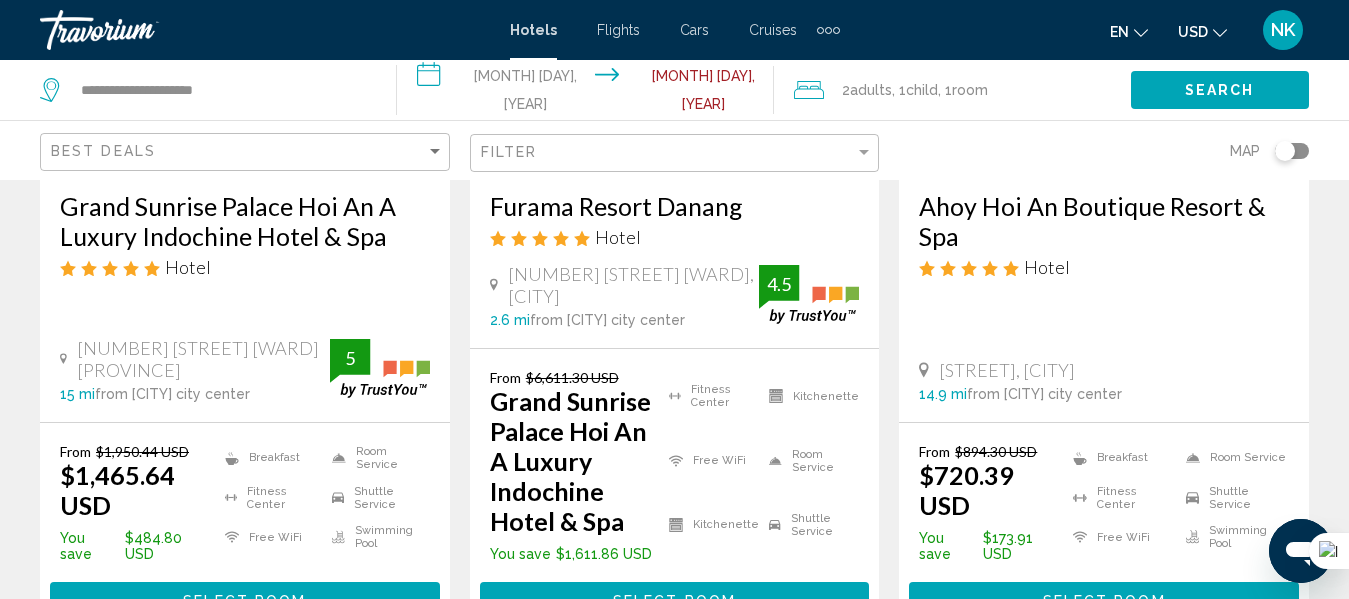 scroll, scrollTop: 2000, scrollLeft: 0, axis: vertical 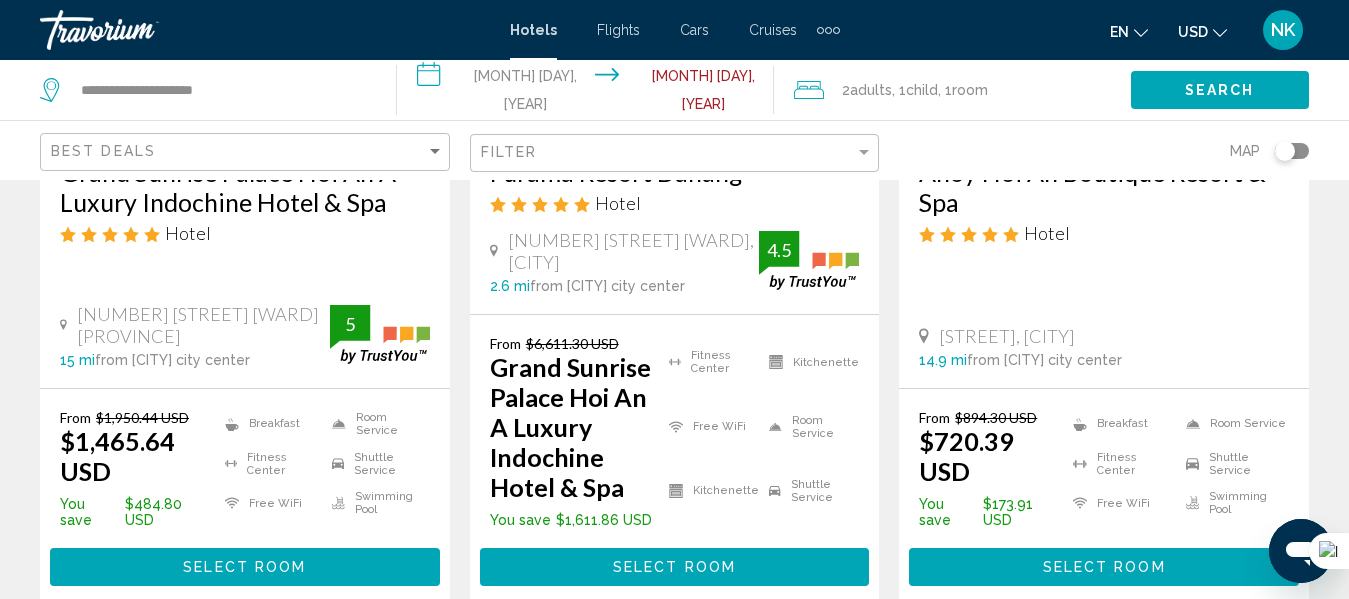 click on "USD" at bounding box center [1193, 32] 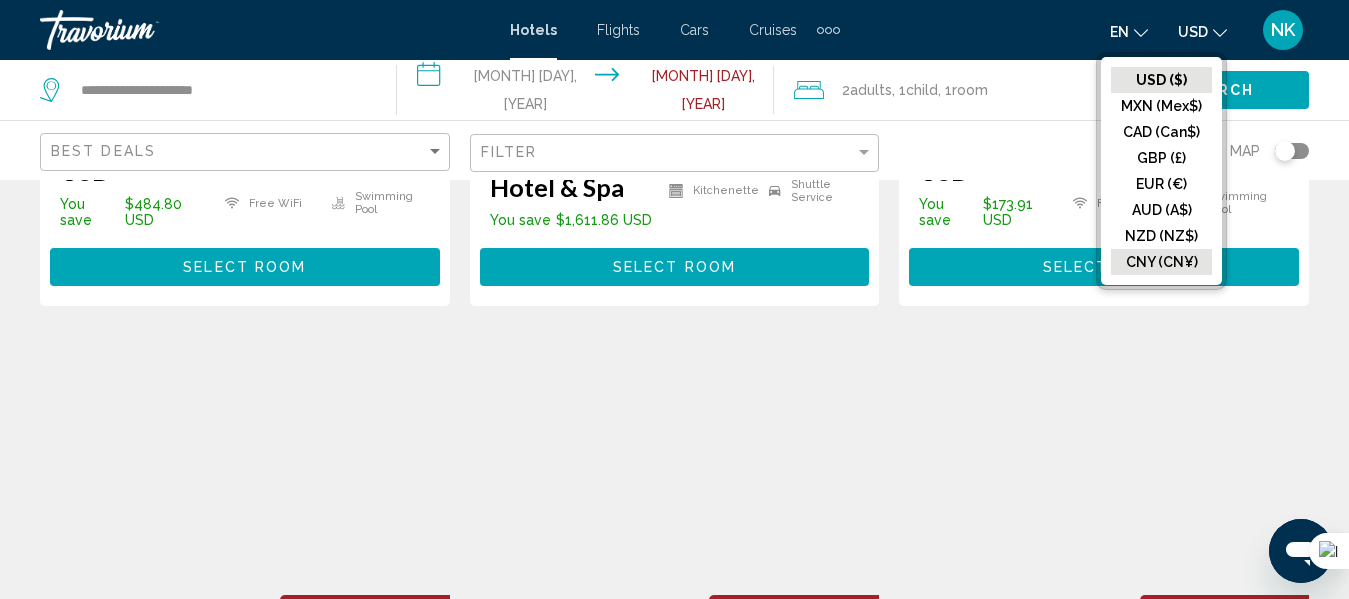 scroll, scrollTop: 2400, scrollLeft: 0, axis: vertical 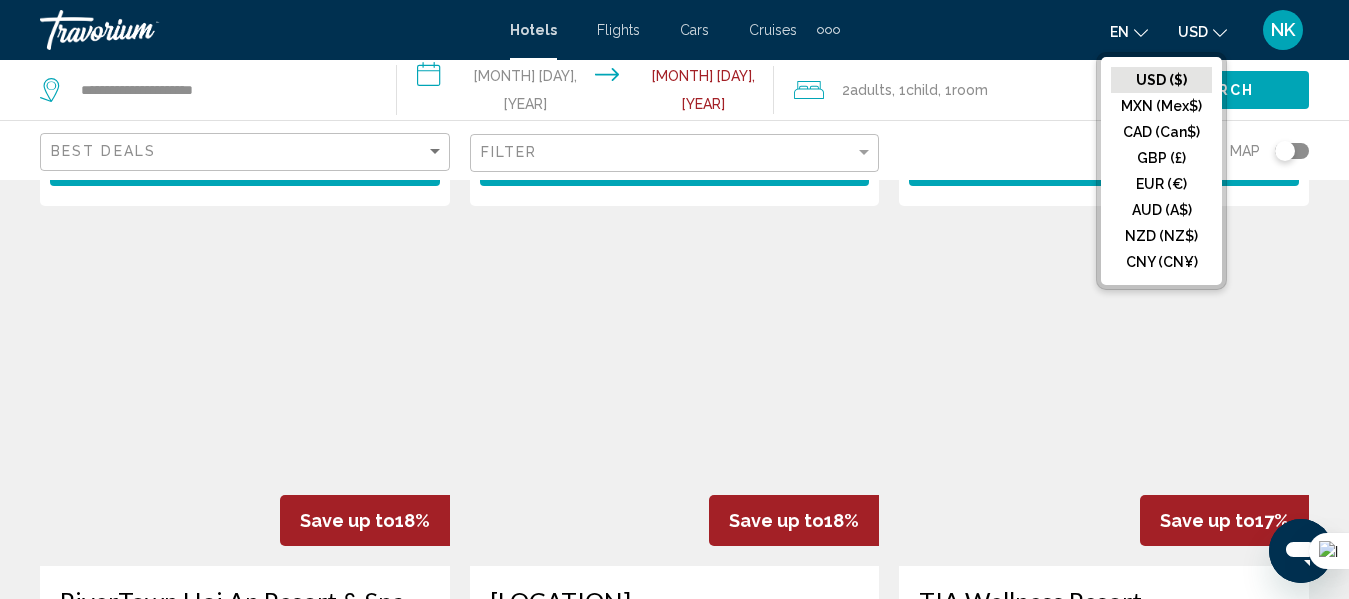 click on "USD ($)" at bounding box center [1161, 80] 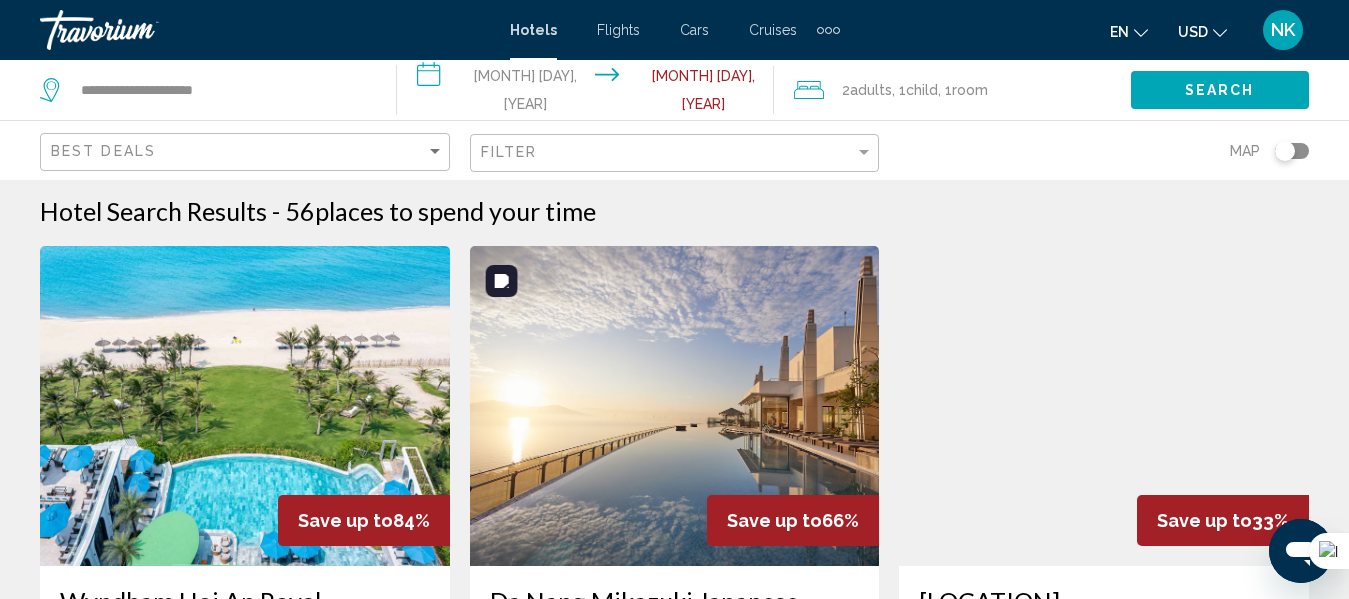 scroll, scrollTop: 0, scrollLeft: 0, axis: both 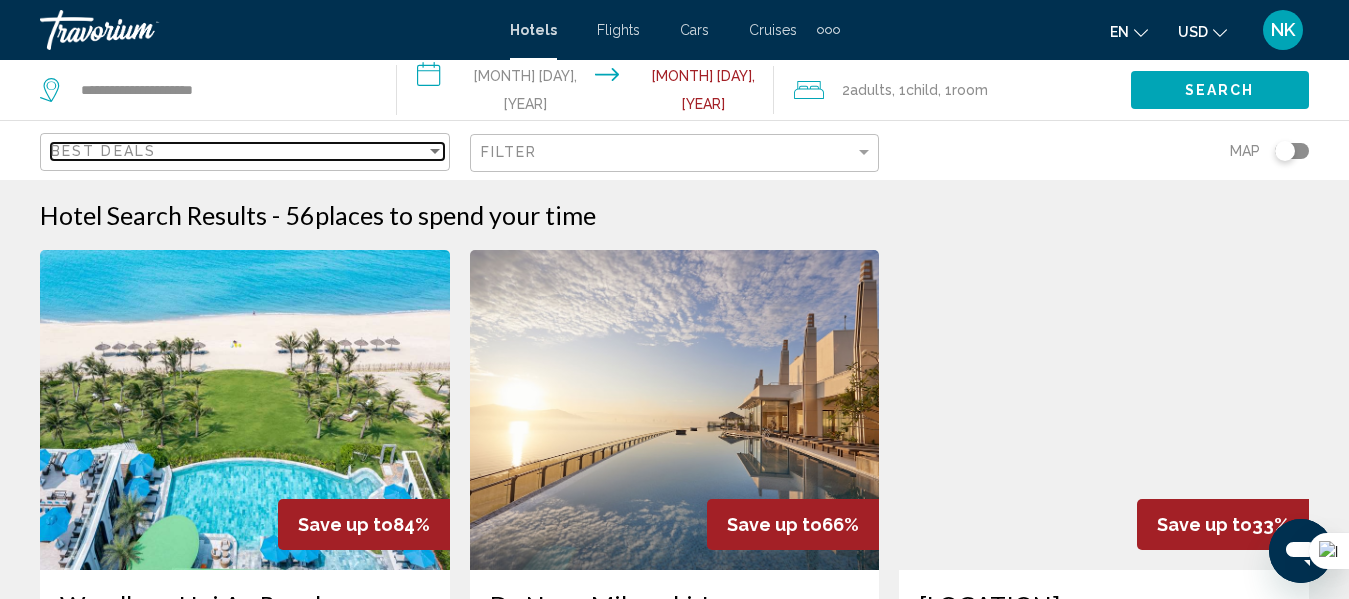 click on "Best Deals" at bounding box center [238, 151] 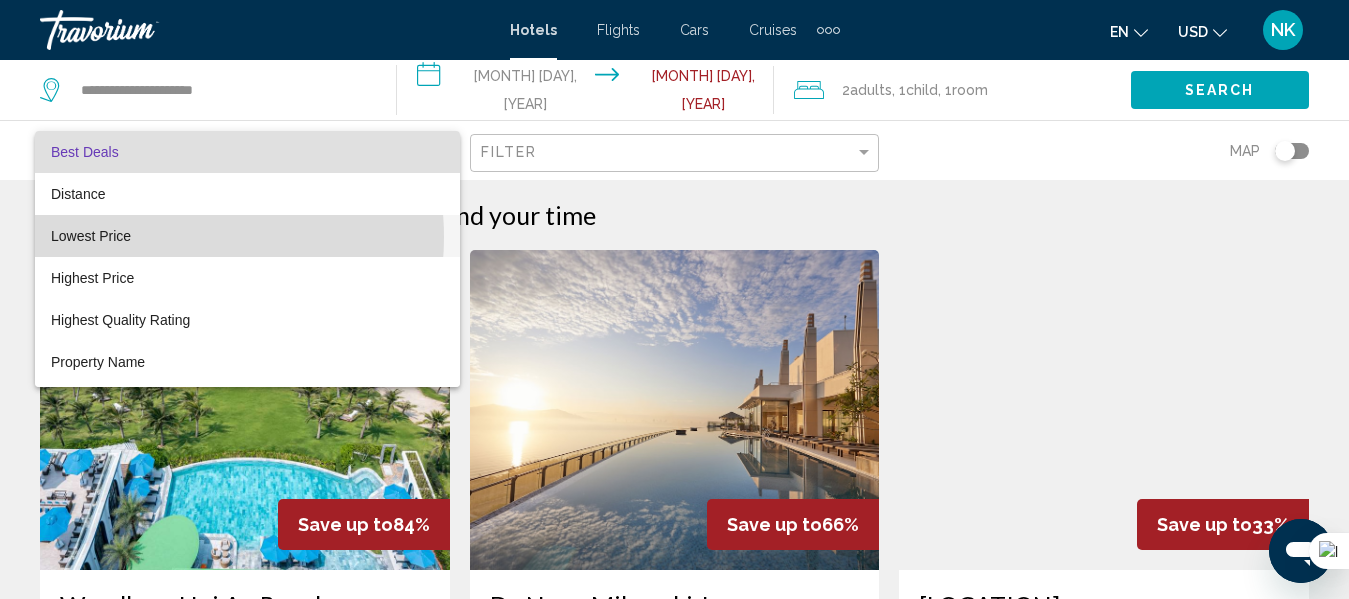 click on "Lowest Price" at bounding box center [247, 236] 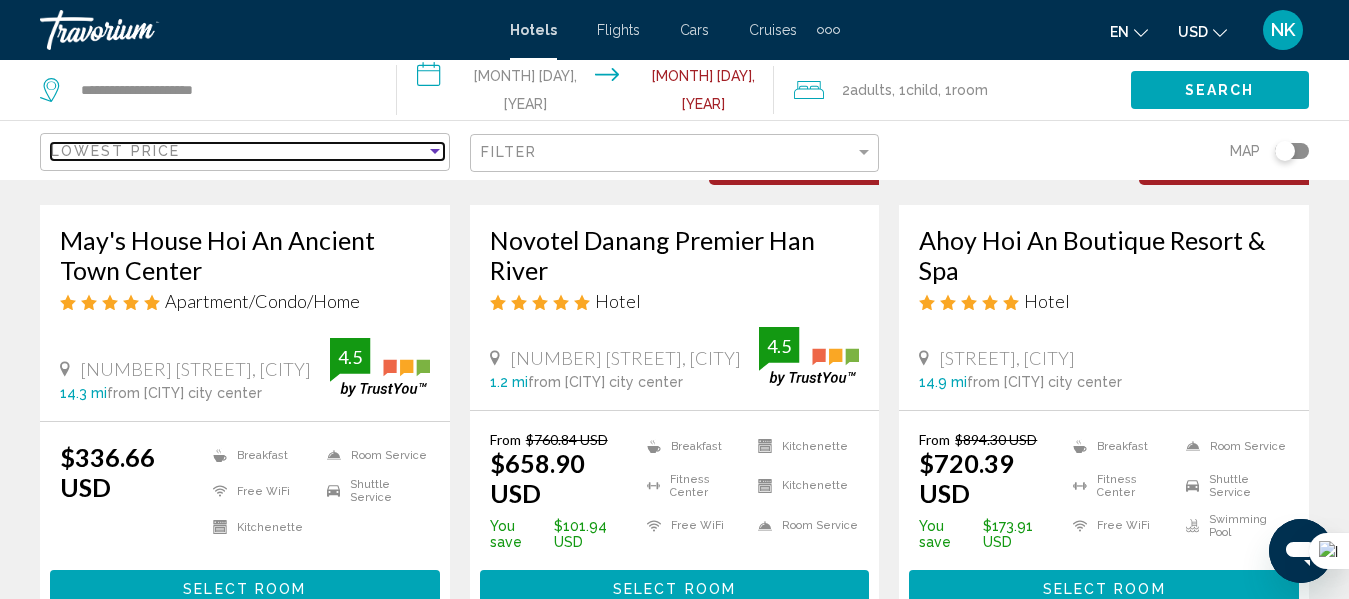 scroll, scrollTop: 400, scrollLeft: 0, axis: vertical 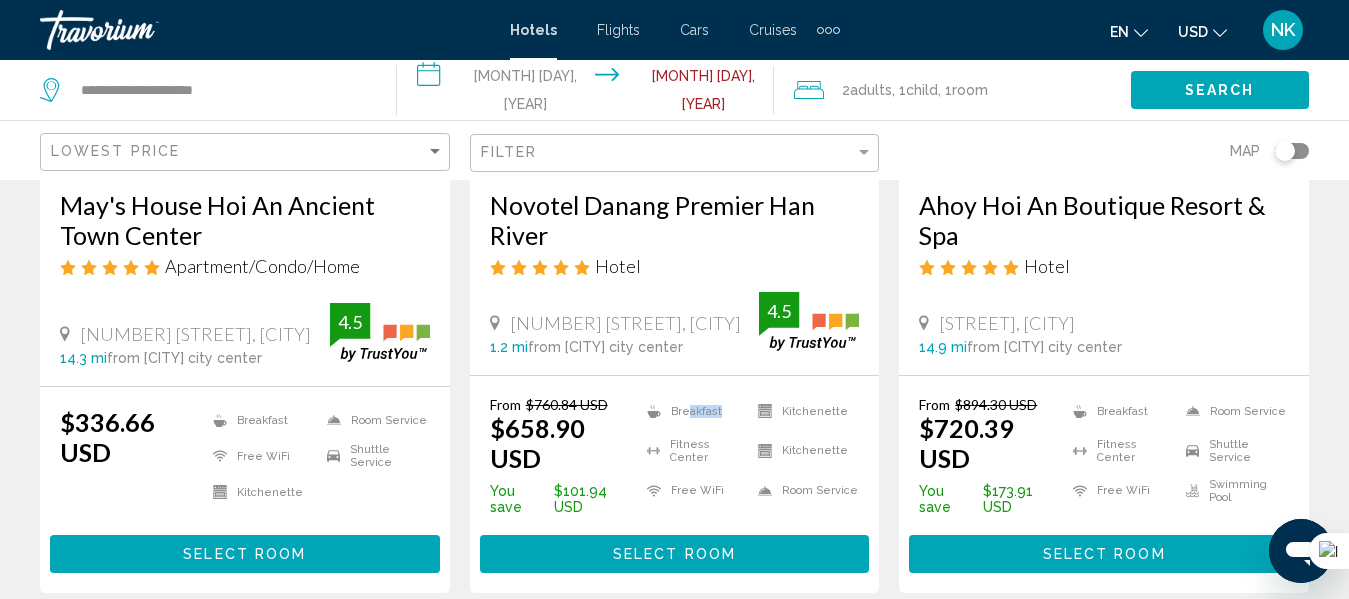 drag, startPoint x: 695, startPoint y: 430, endPoint x: 728, endPoint y: 435, distance: 33.37664 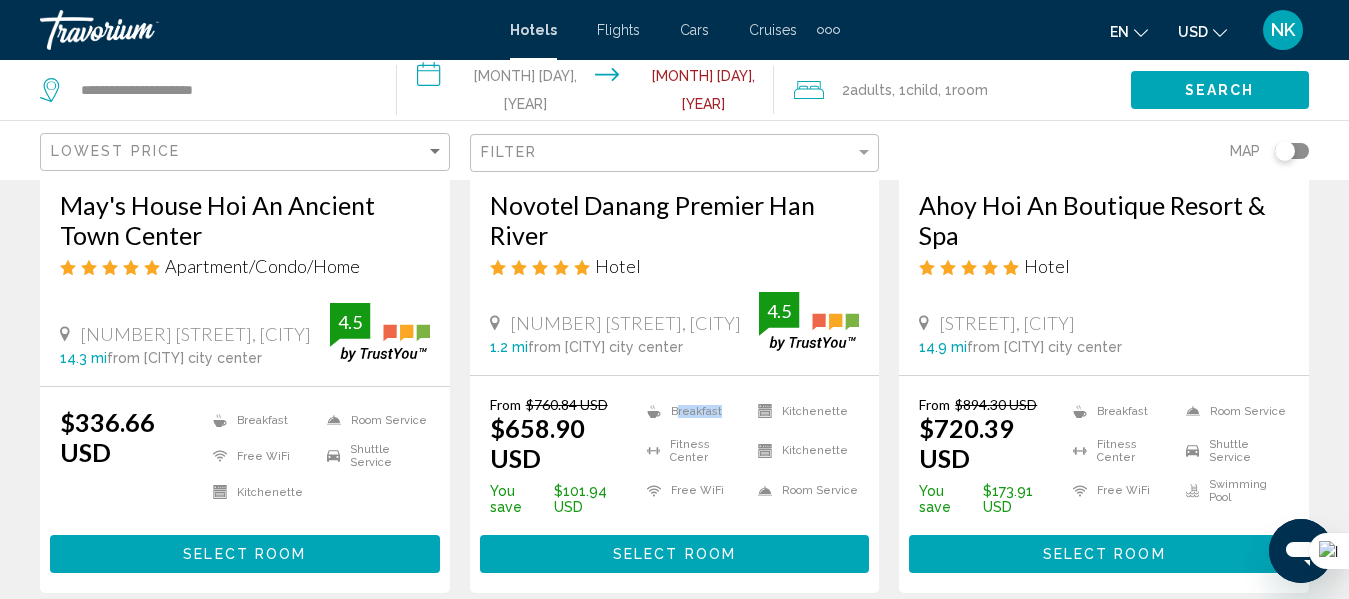 drag, startPoint x: 682, startPoint y: 431, endPoint x: 740, endPoint y: 435, distance: 58.137768 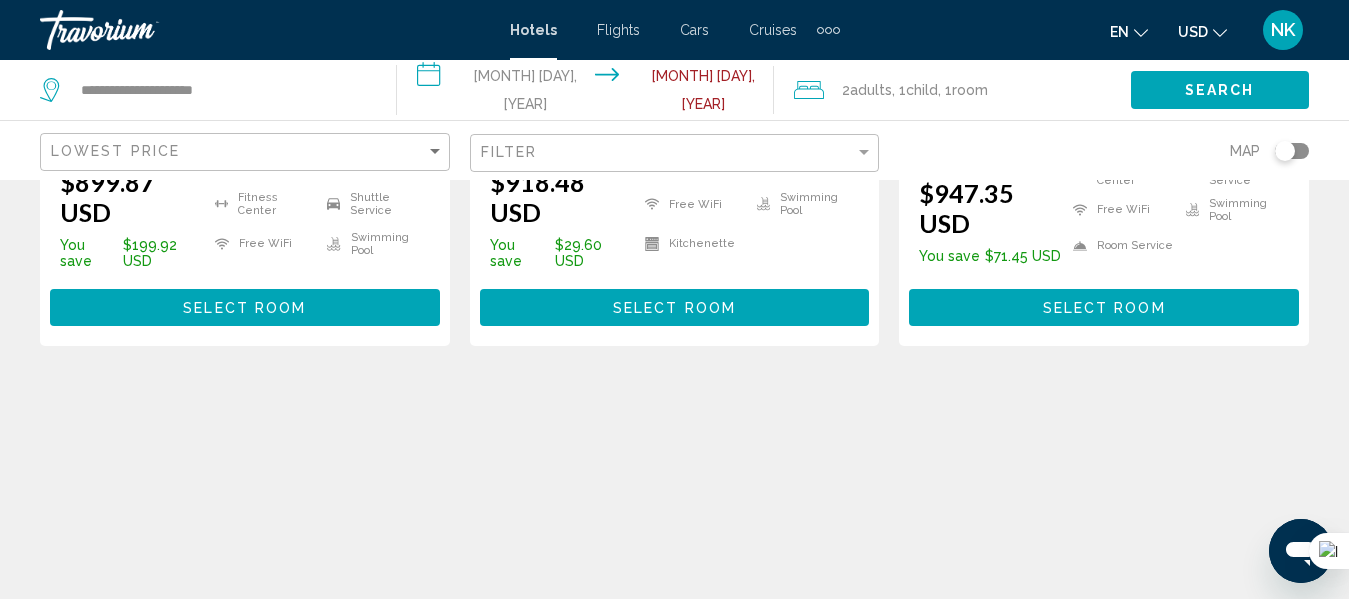 scroll, scrollTop: 2200, scrollLeft: 0, axis: vertical 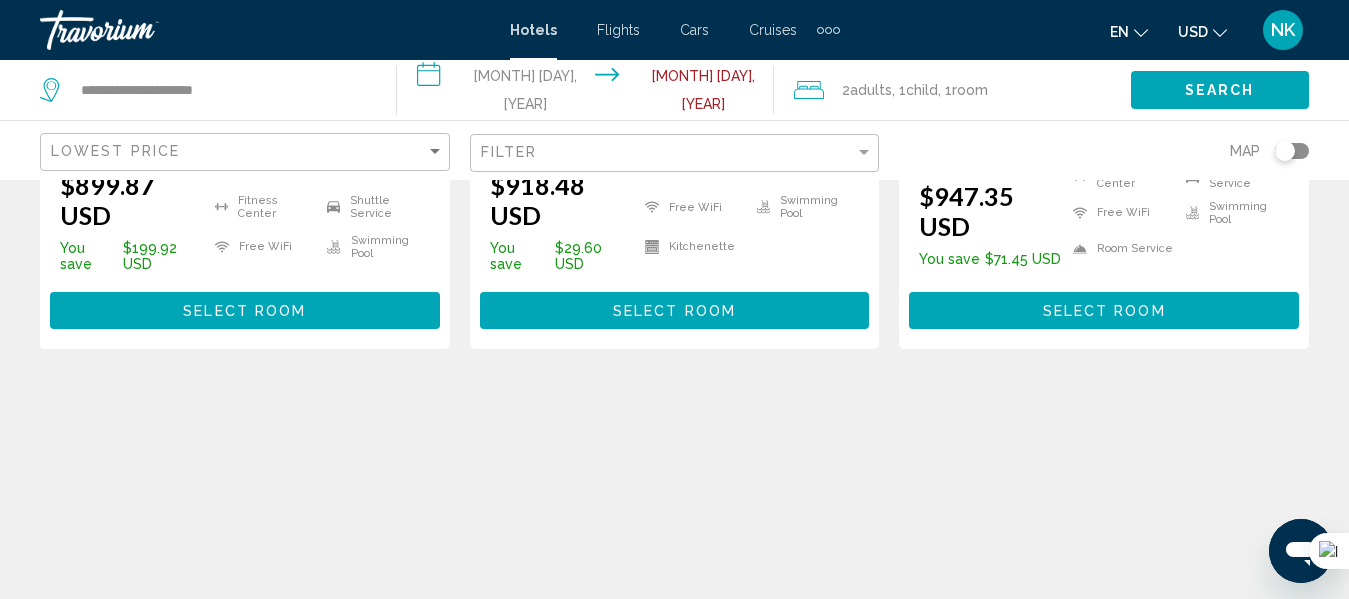 click on "NK" at bounding box center [1283, 30] 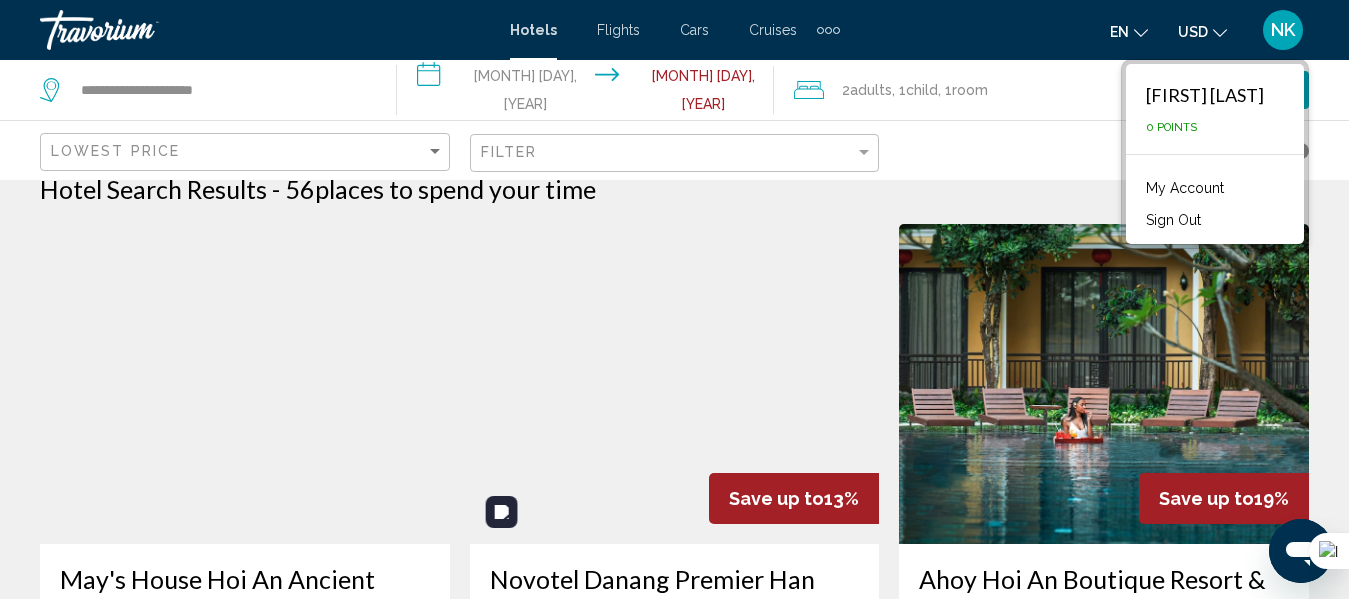 scroll, scrollTop: 0, scrollLeft: 0, axis: both 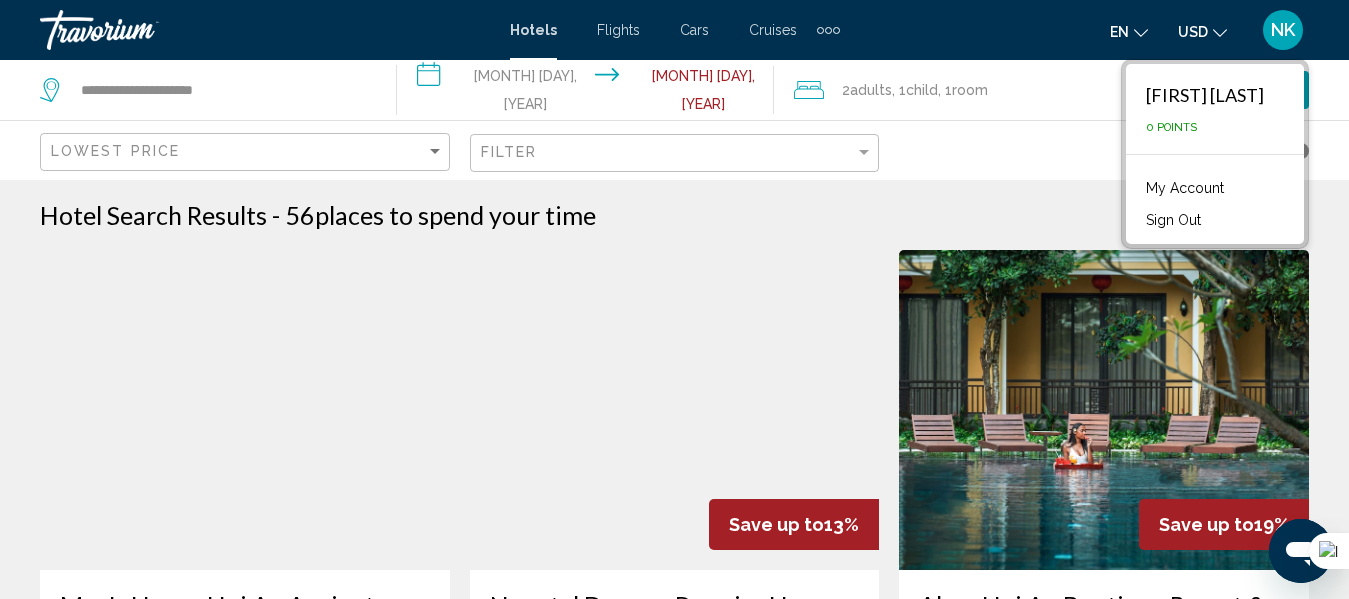 click on "Filter" at bounding box center (677, 153) 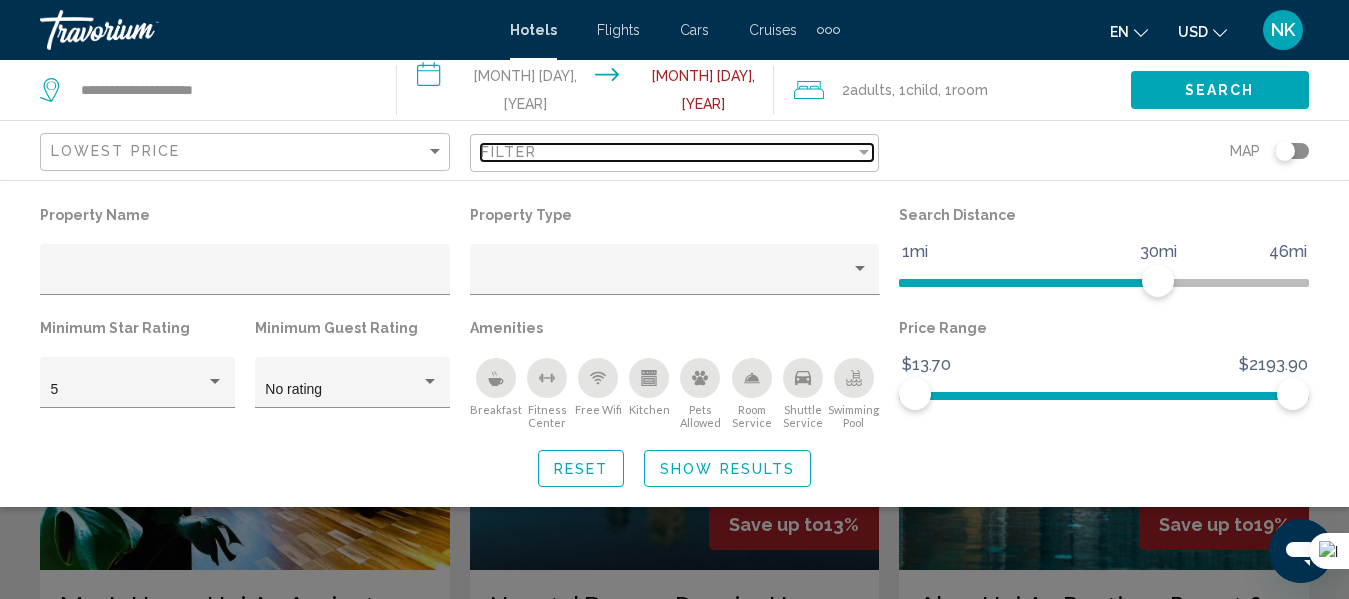 click on "Filter" at bounding box center [668, 152] 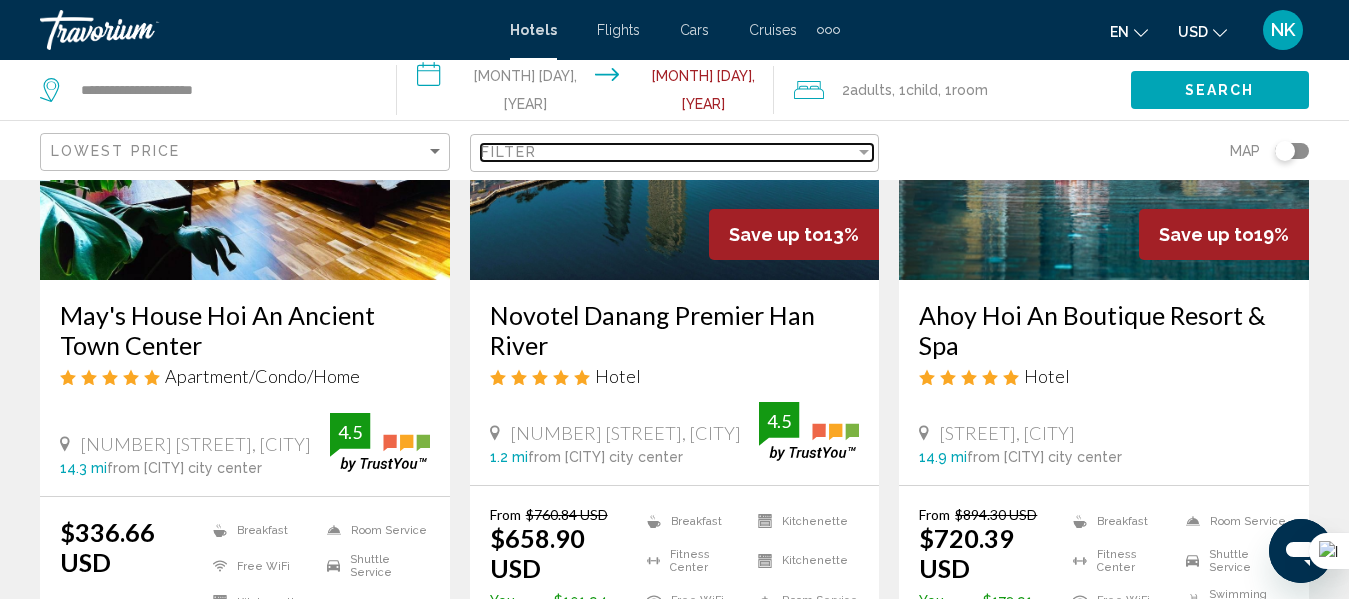 scroll, scrollTop: 300, scrollLeft: 0, axis: vertical 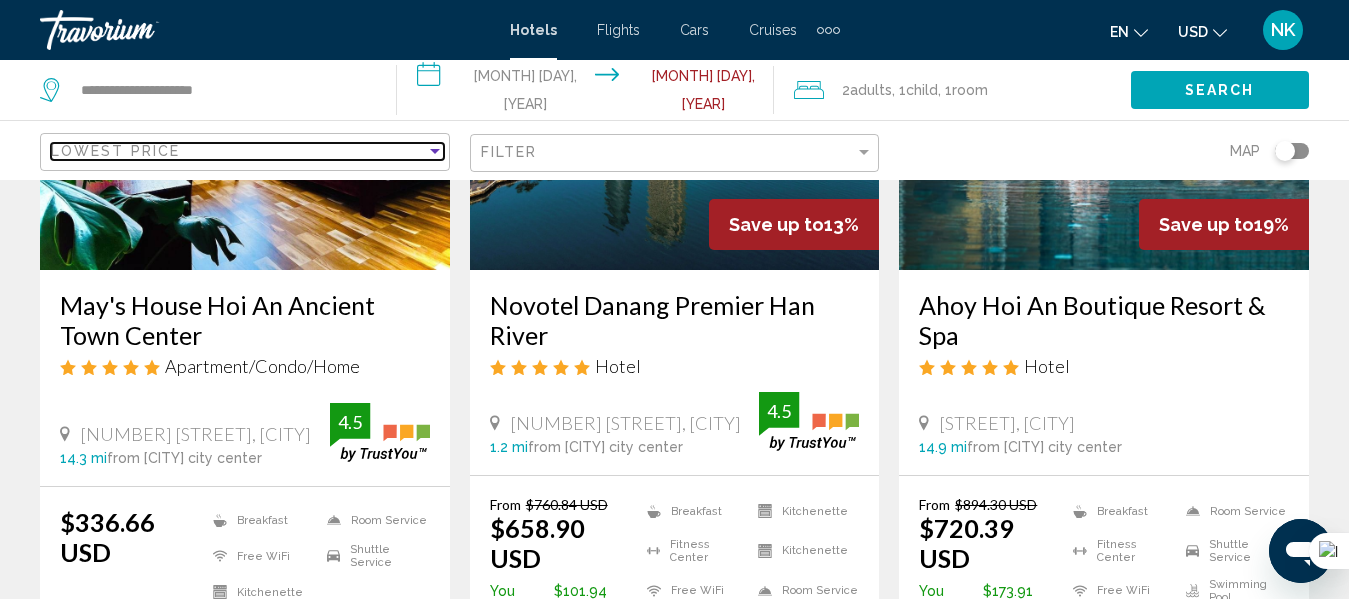 click on "Lowest Price" at bounding box center [238, 151] 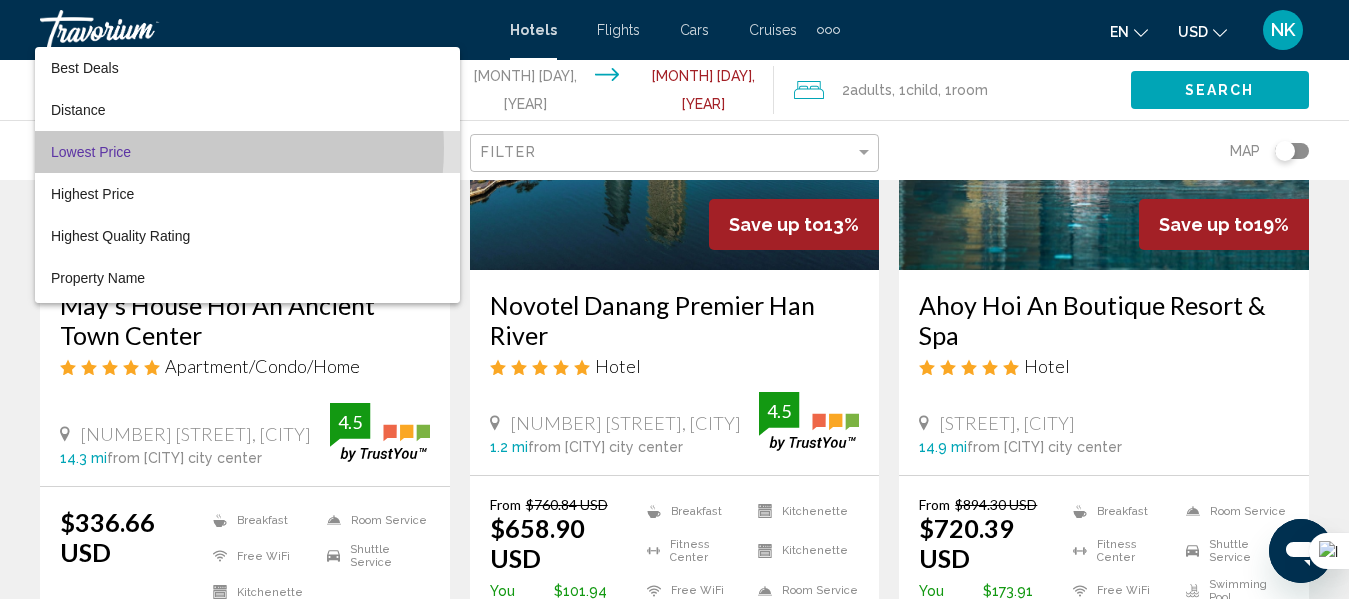click on "Lowest Price" at bounding box center (247, 152) 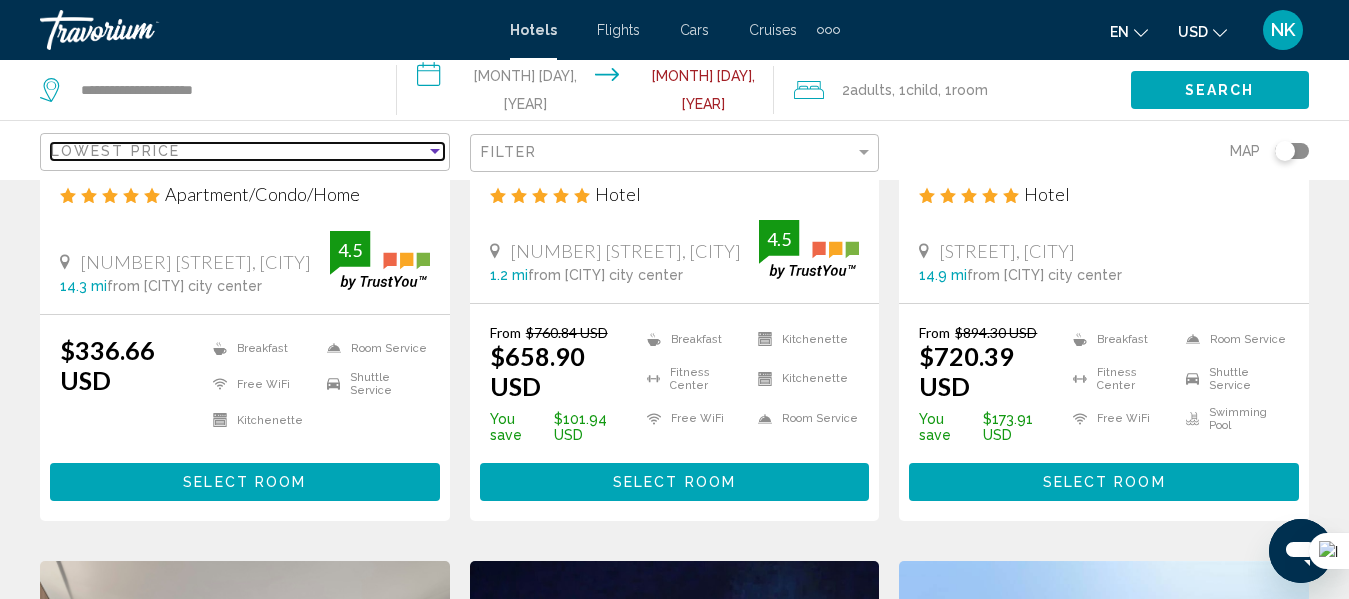 scroll, scrollTop: 500, scrollLeft: 0, axis: vertical 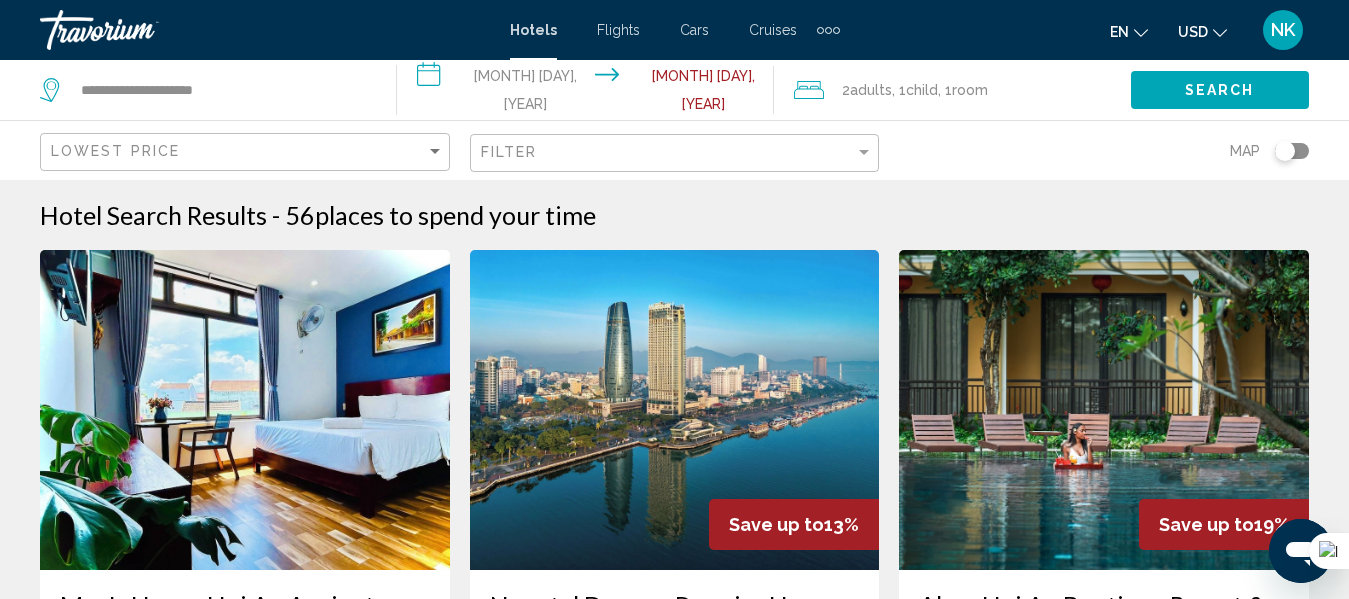 click on "NK" at bounding box center [1283, 30] 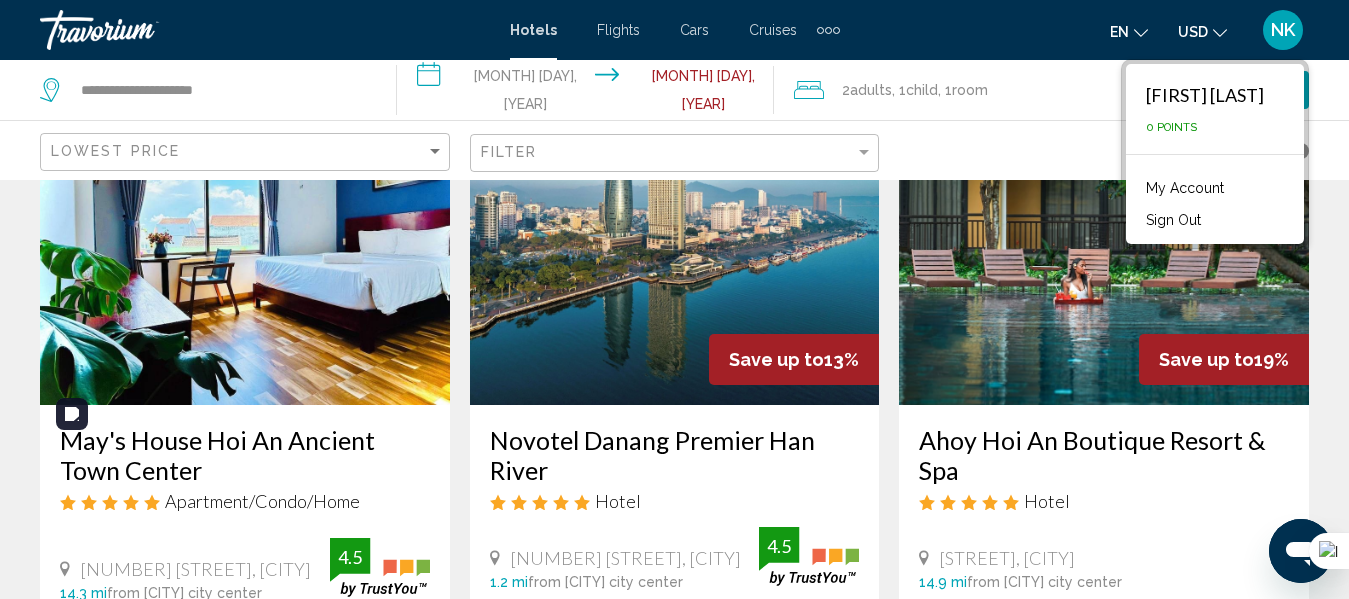 scroll, scrollTop: 200, scrollLeft: 0, axis: vertical 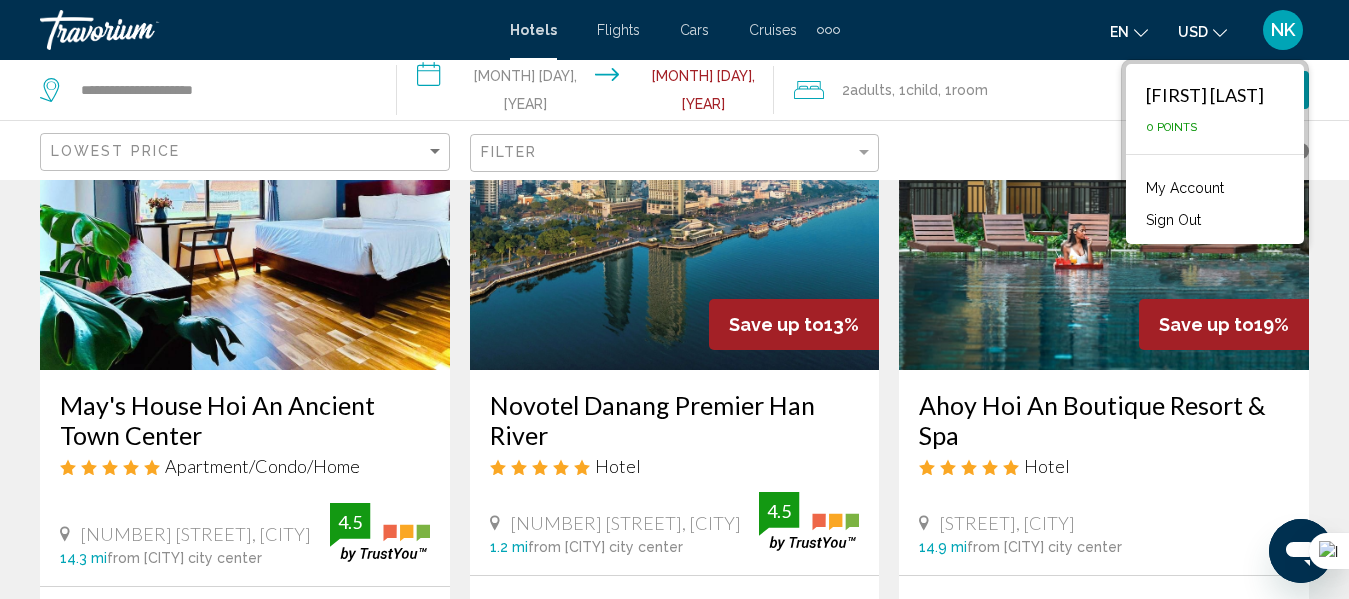 click on "Save up to 19% [HOTEL_NAME] Hotel [NUMBER] [STREET] [WARD], [CITY] [DISTANCE] from [CITY] city center from hotel From [PRICE] [CURRENCY] [PRICE] [CURRENCY] You save [PRICE] [CURRENCY] Breakfast Fitness Center Free WiFi Room Service Shuttle Service Swimming Pool Select Room" at bounding box center (1104, 421) 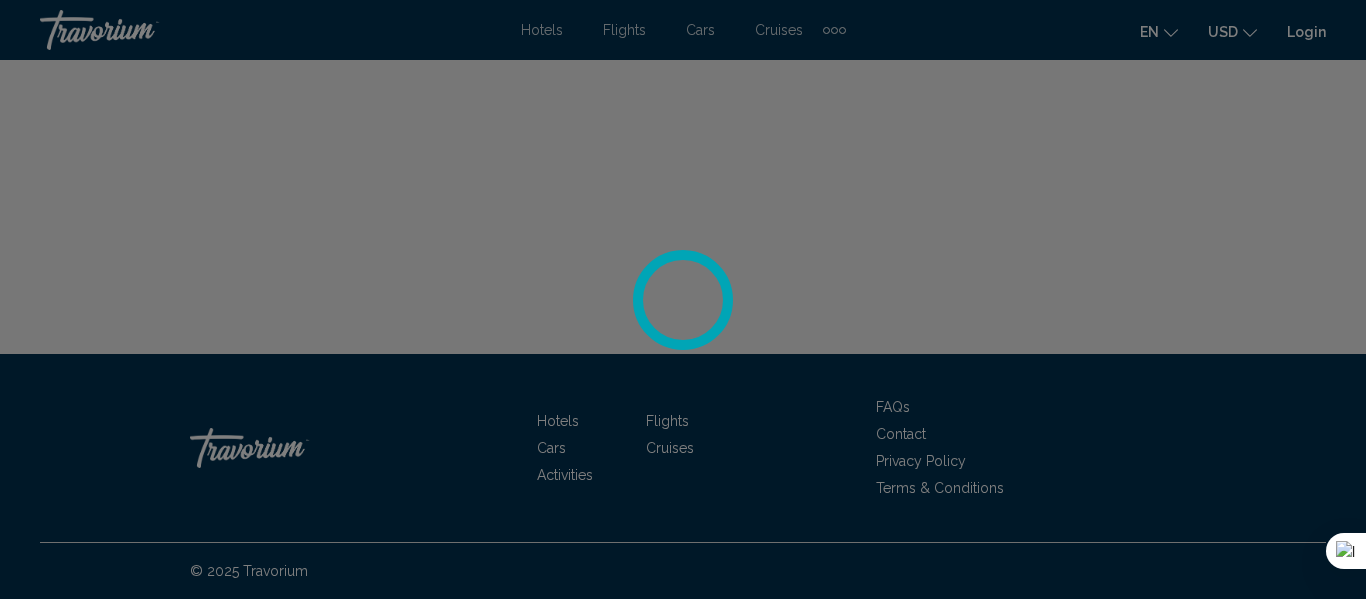 scroll, scrollTop: 0, scrollLeft: 0, axis: both 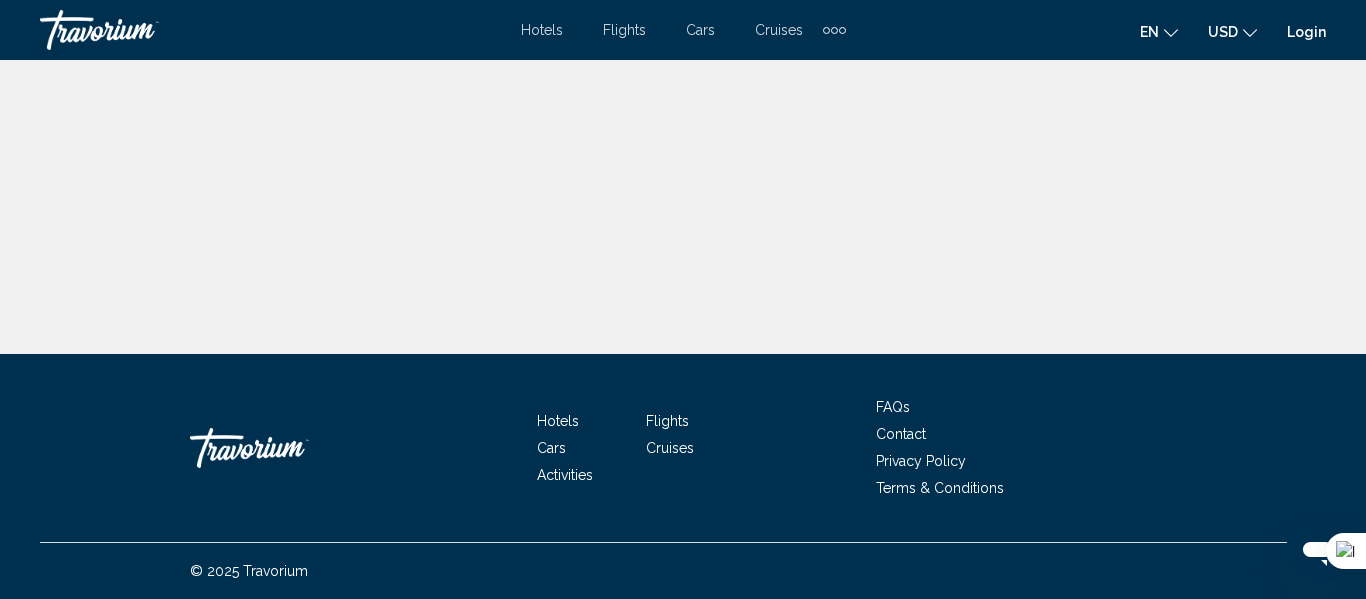 click on "en
English Español Français Italiano Português русский" at bounding box center [1159, 31] 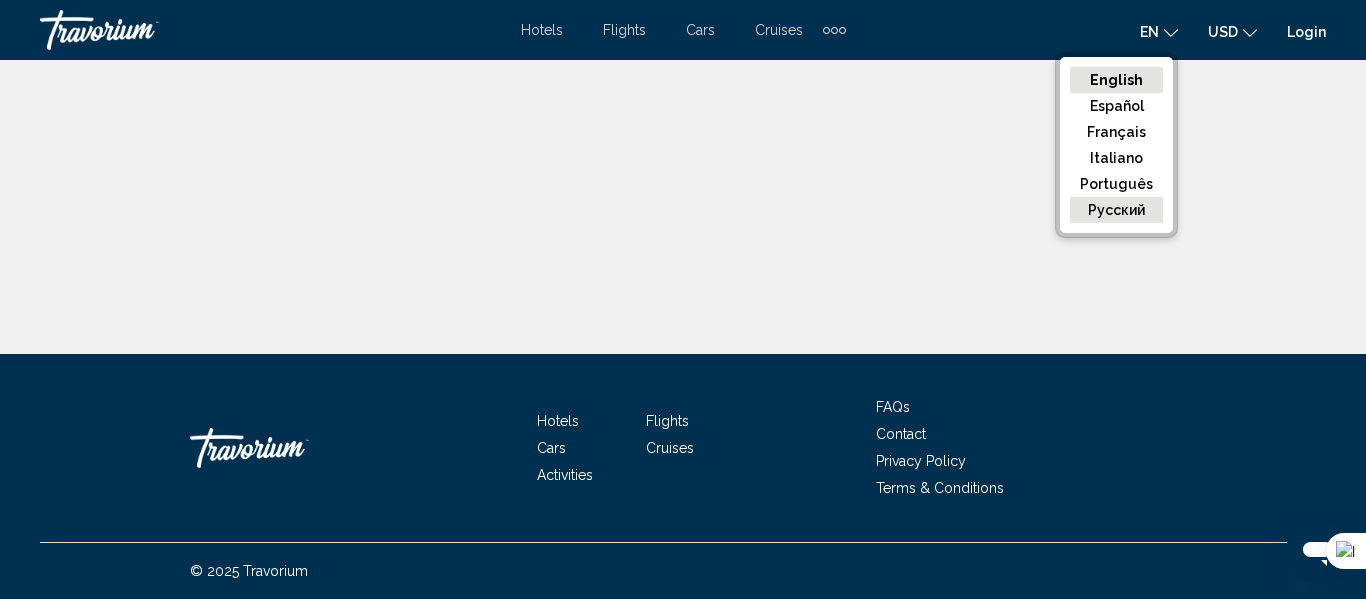 click on "русский" at bounding box center (1116, 80) 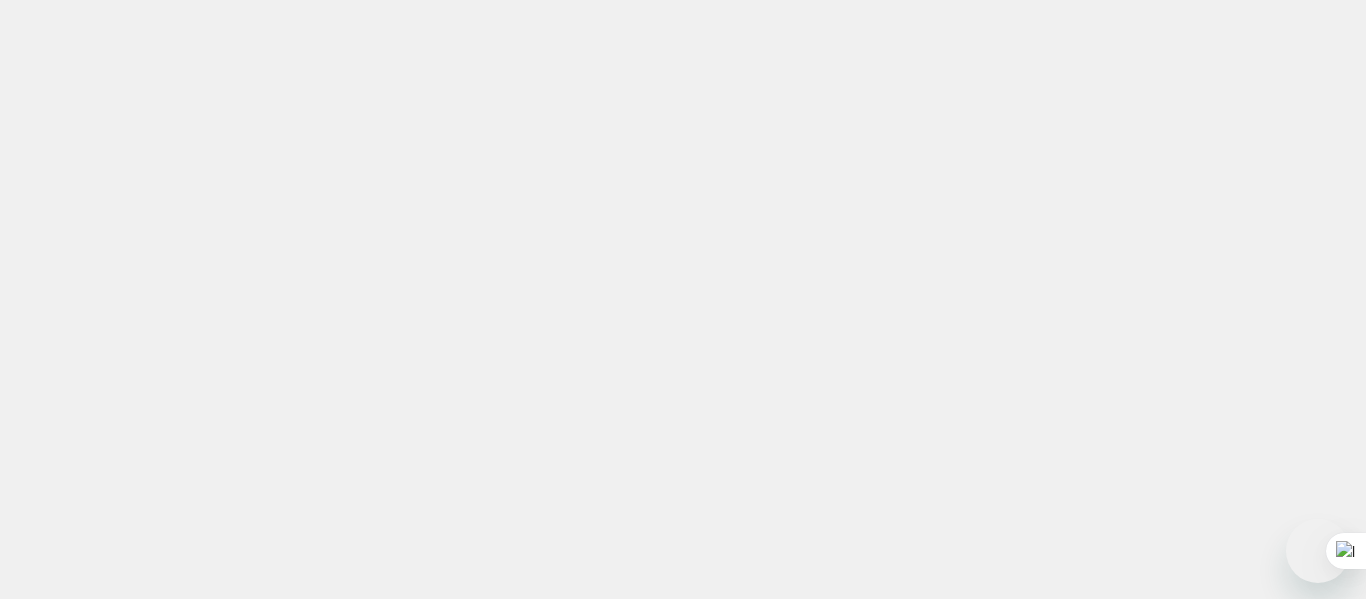 scroll, scrollTop: 0, scrollLeft: 0, axis: both 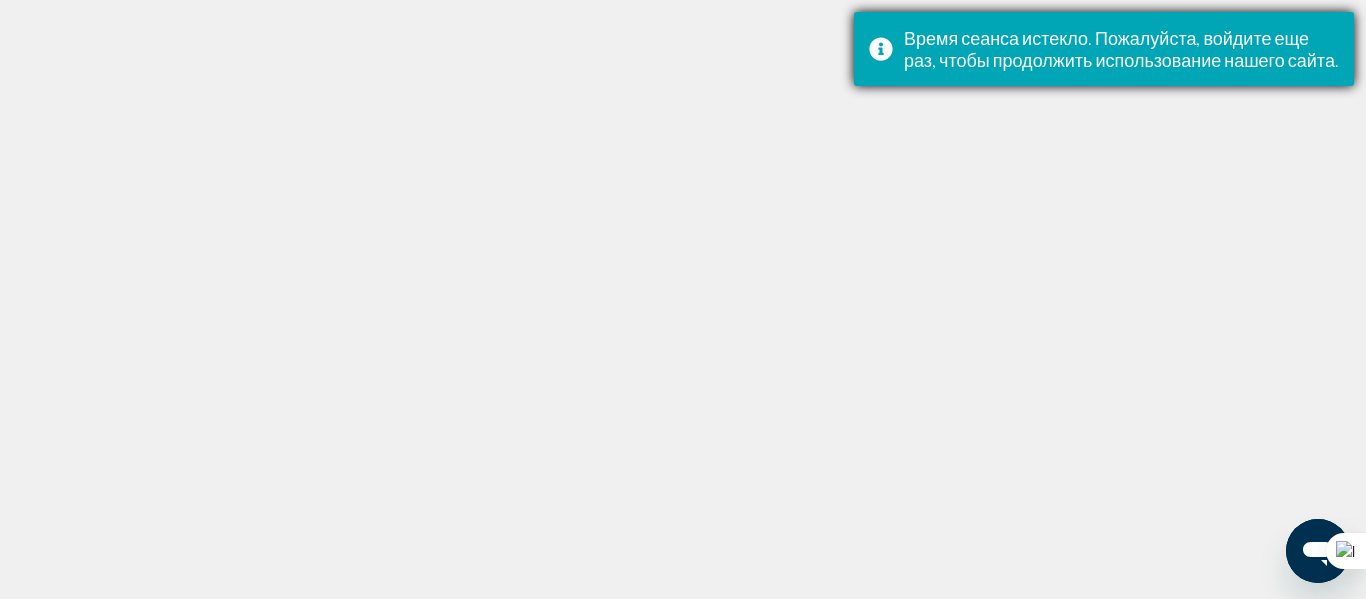 click on "Время сеанса истекло. Пожалуйста, войдите еще раз, чтобы продолжить использование нашего сайта." at bounding box center [1104, 49] 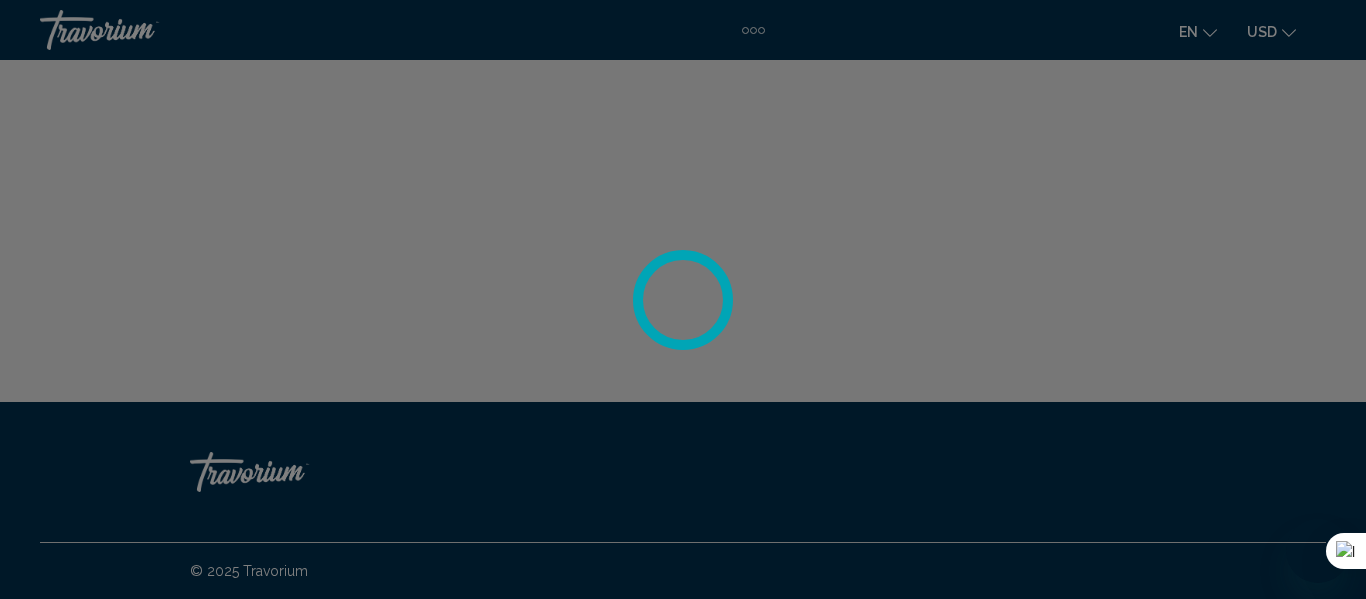 scroll, scrollTop: 0, scrollLeft: 0, axis: both 